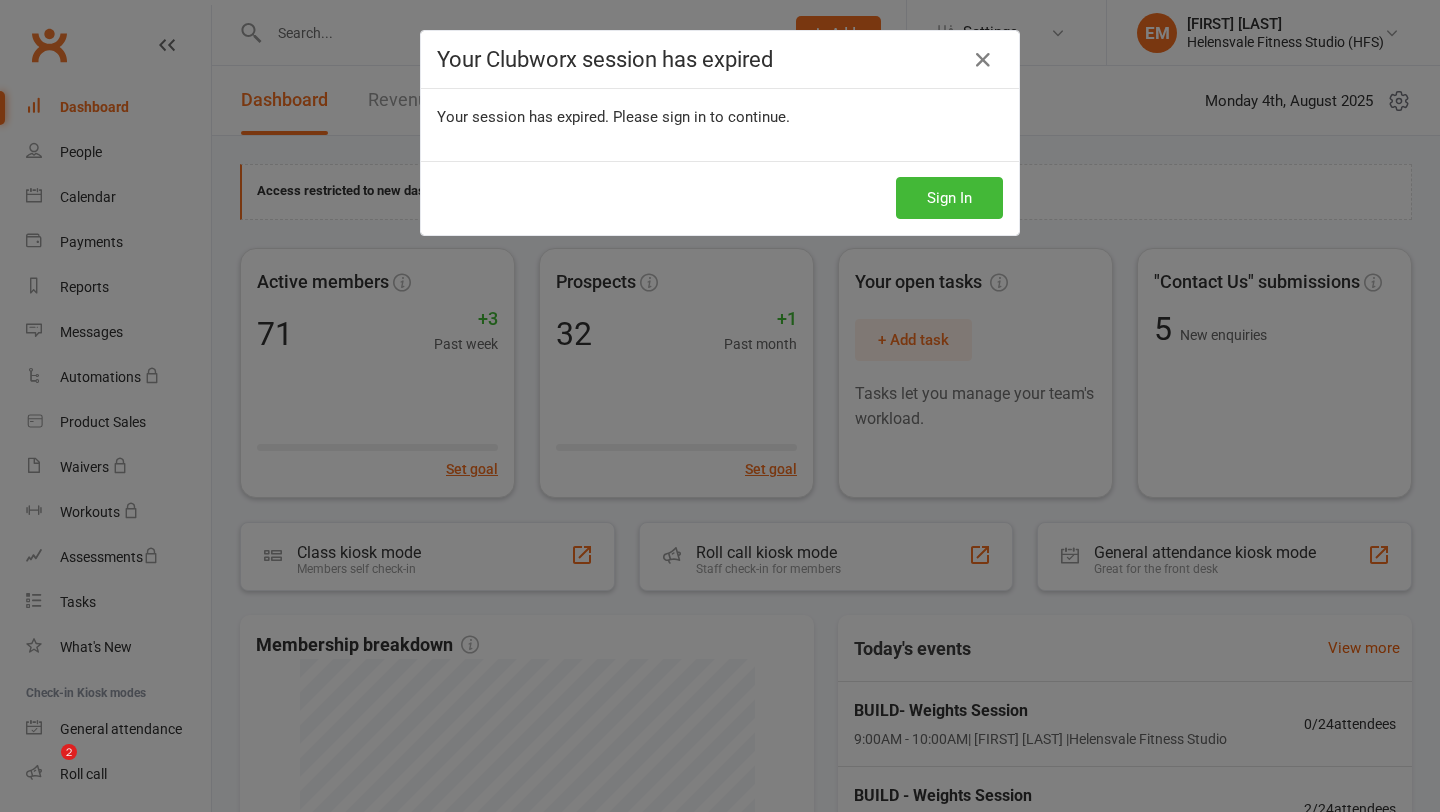 scroll, scrollTop: 0, scrollLeft: 0, axis: both 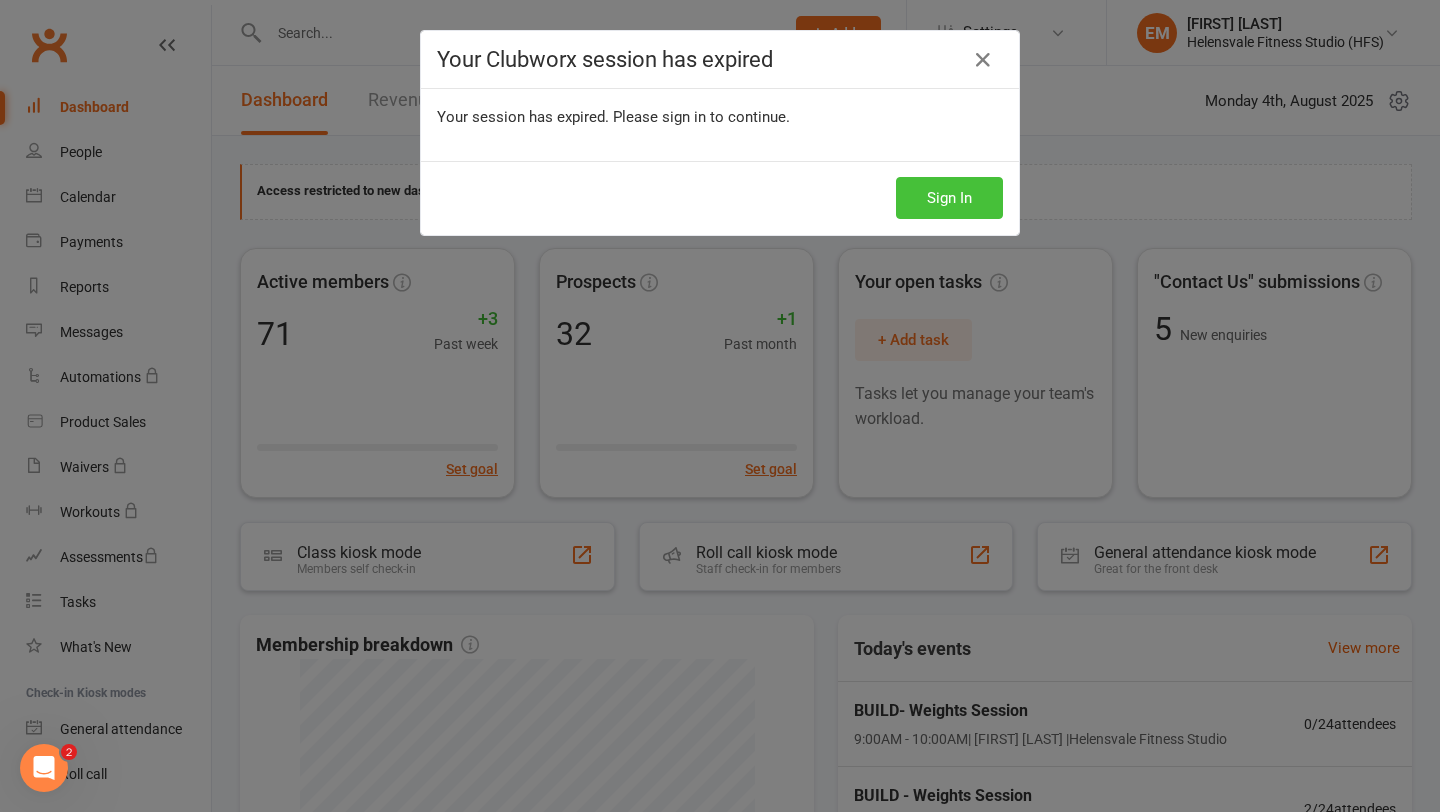 click on "Sign In" at bounding box center [949, 198] 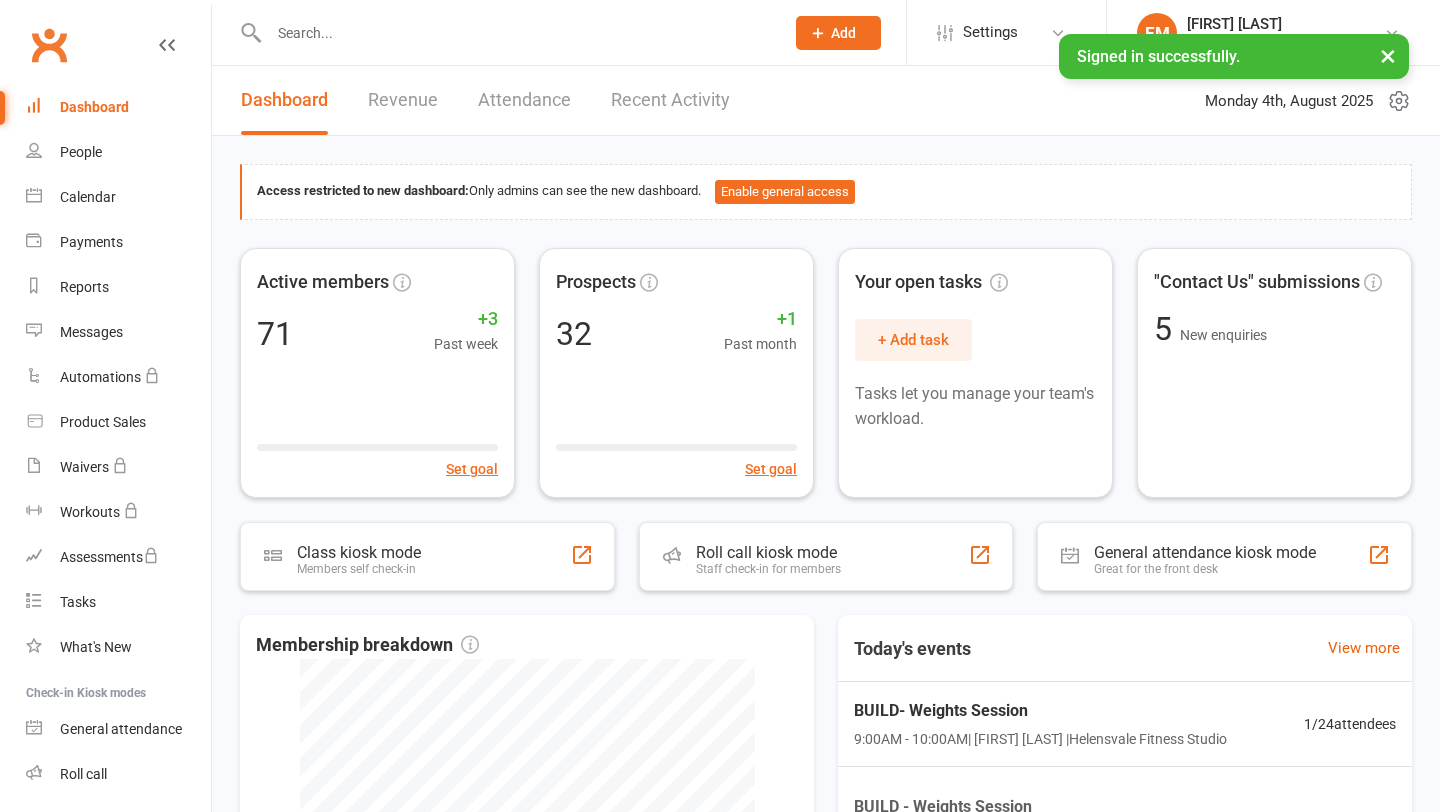 scroll, scrollTop: 0, scrollLeft: 0, axis: both 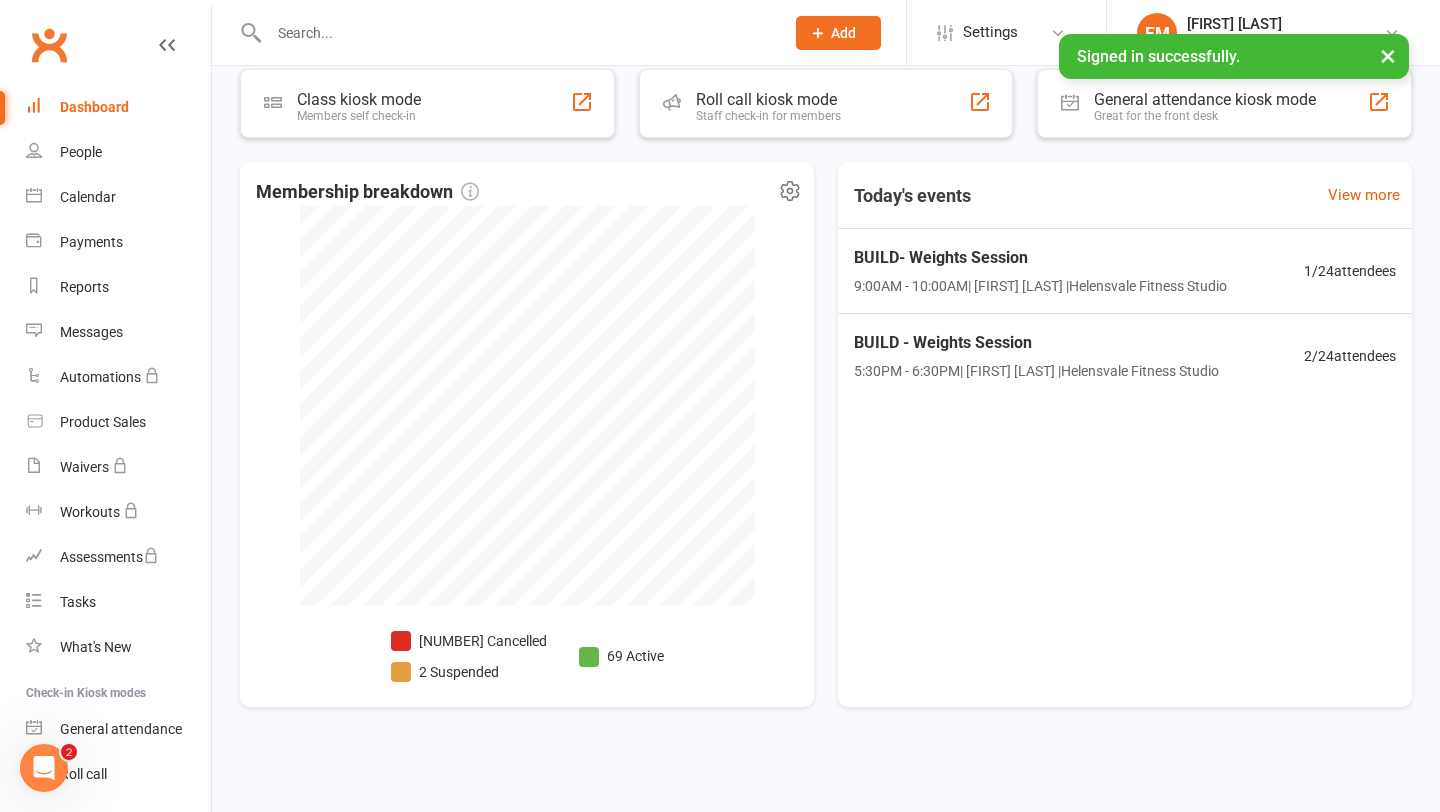 click on "2 Suspended" at bounding box center (469, 672) 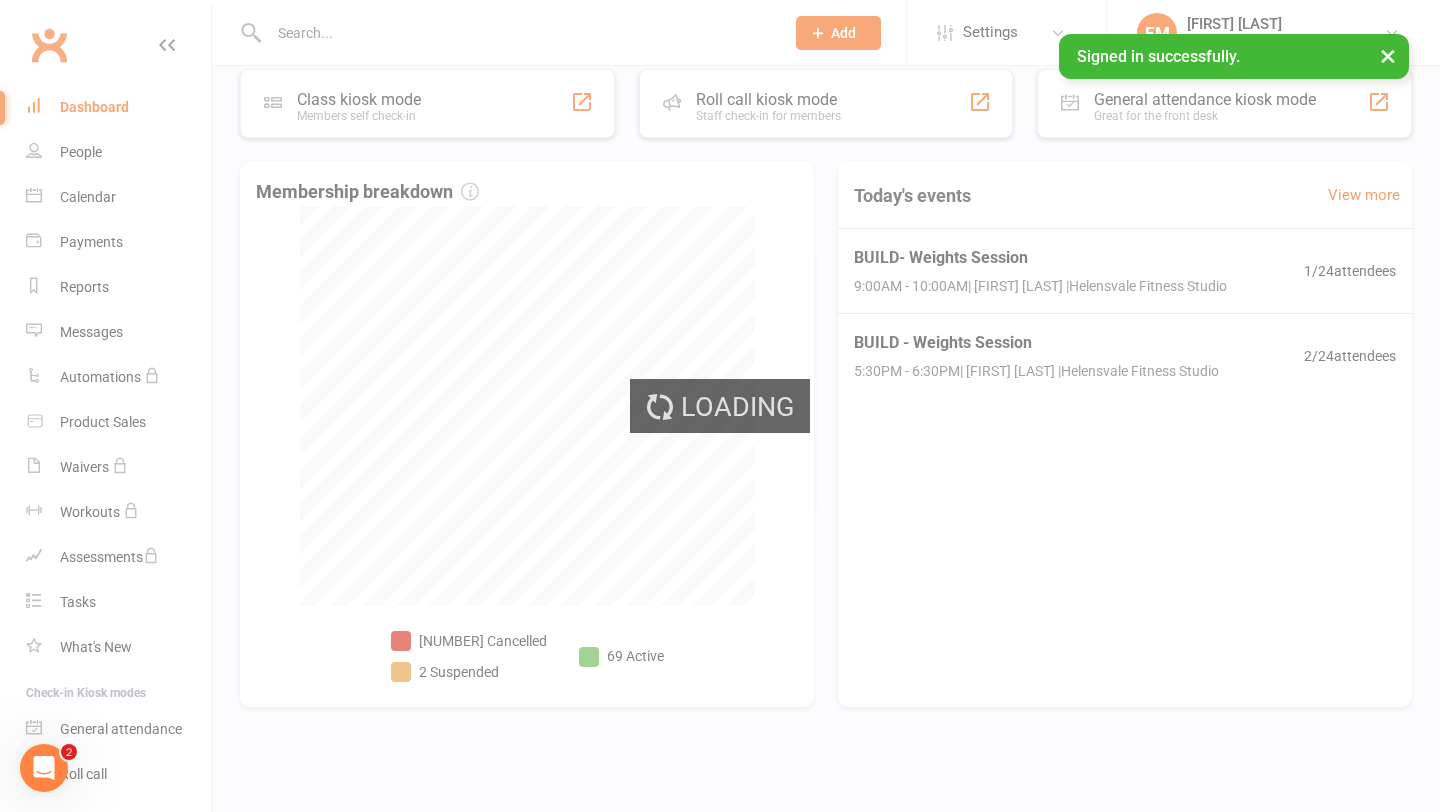 scroll, scrollTop: 0, scrollLeft: 0, axis: both 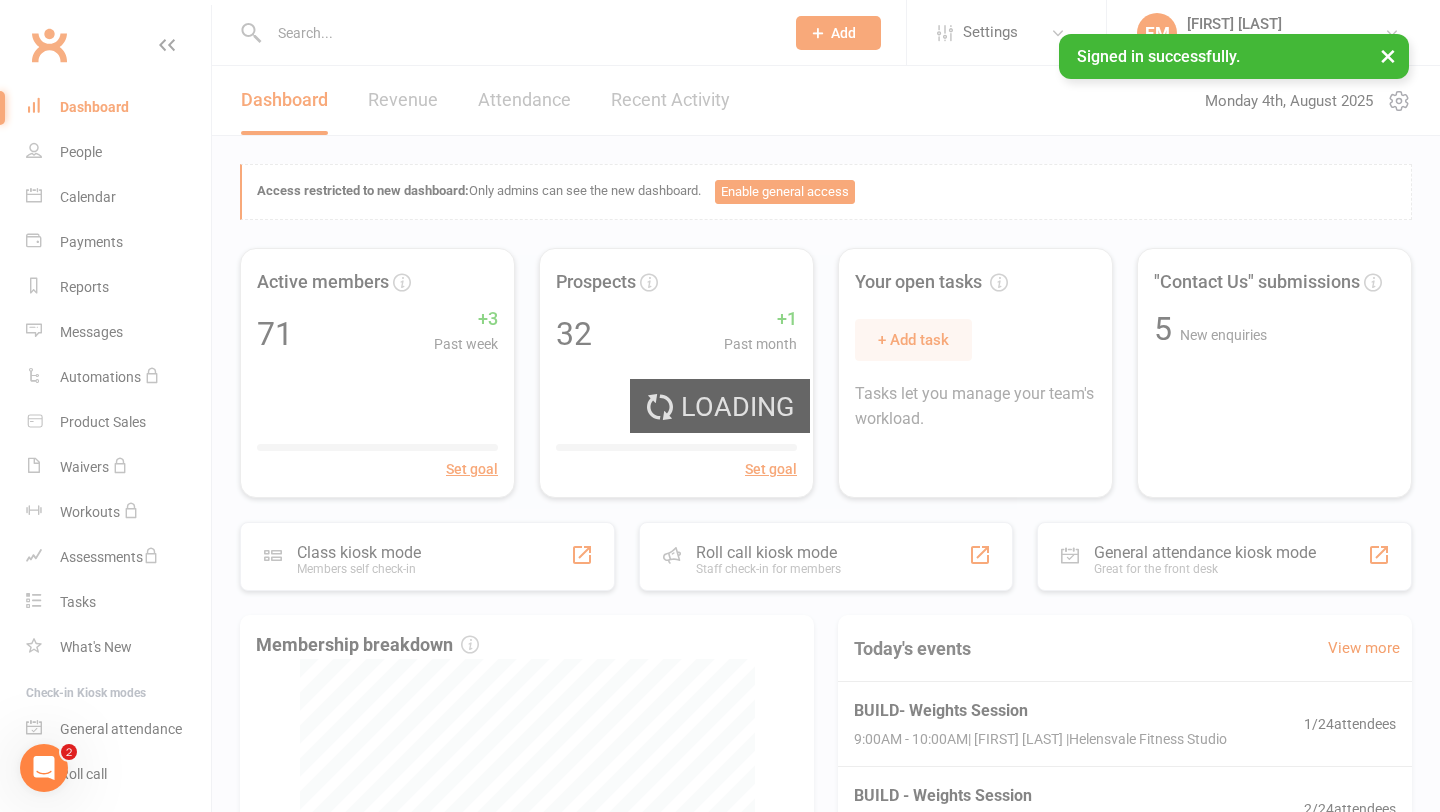 select on "100" 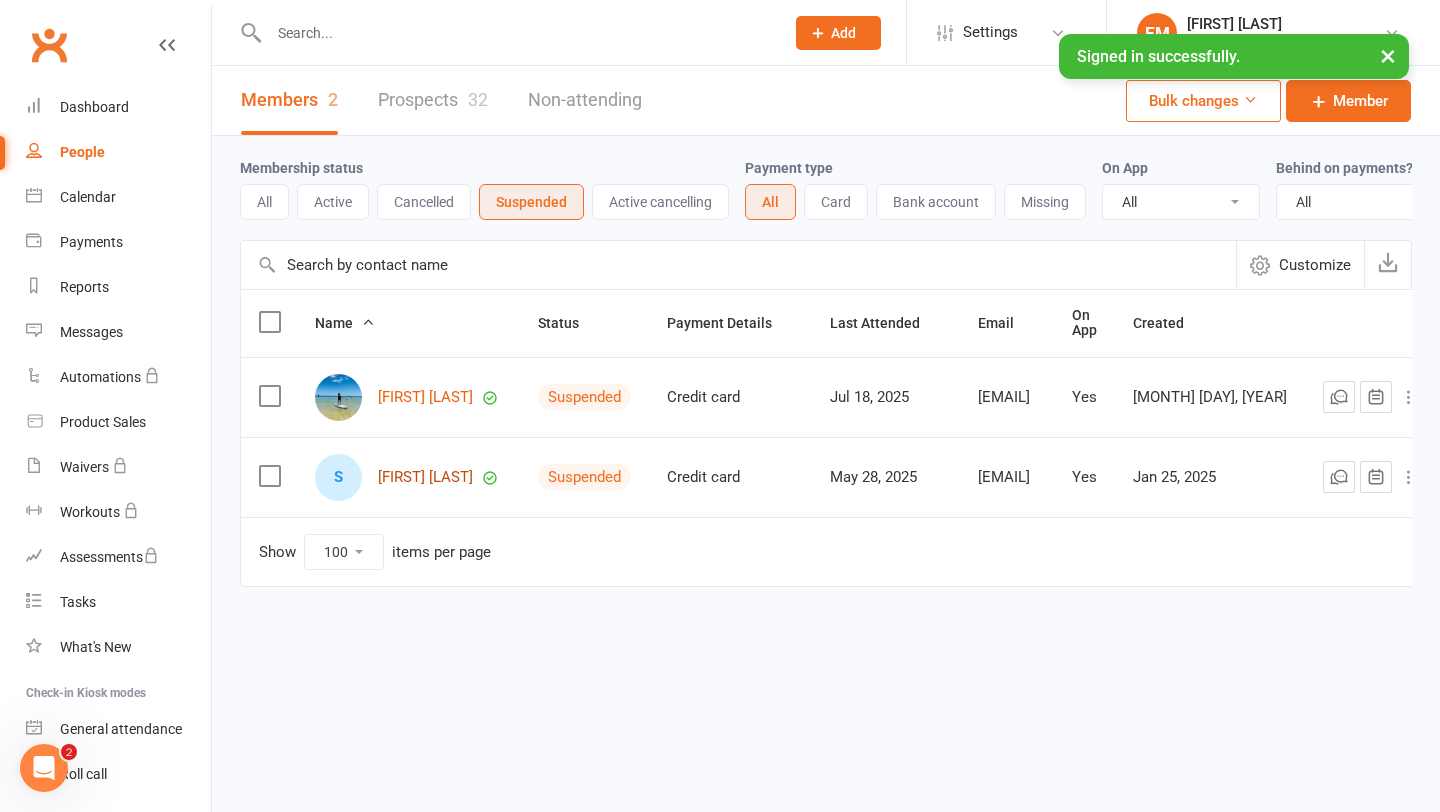 click on "[FIRST] [LAST]" at bounding box center (425, 477) 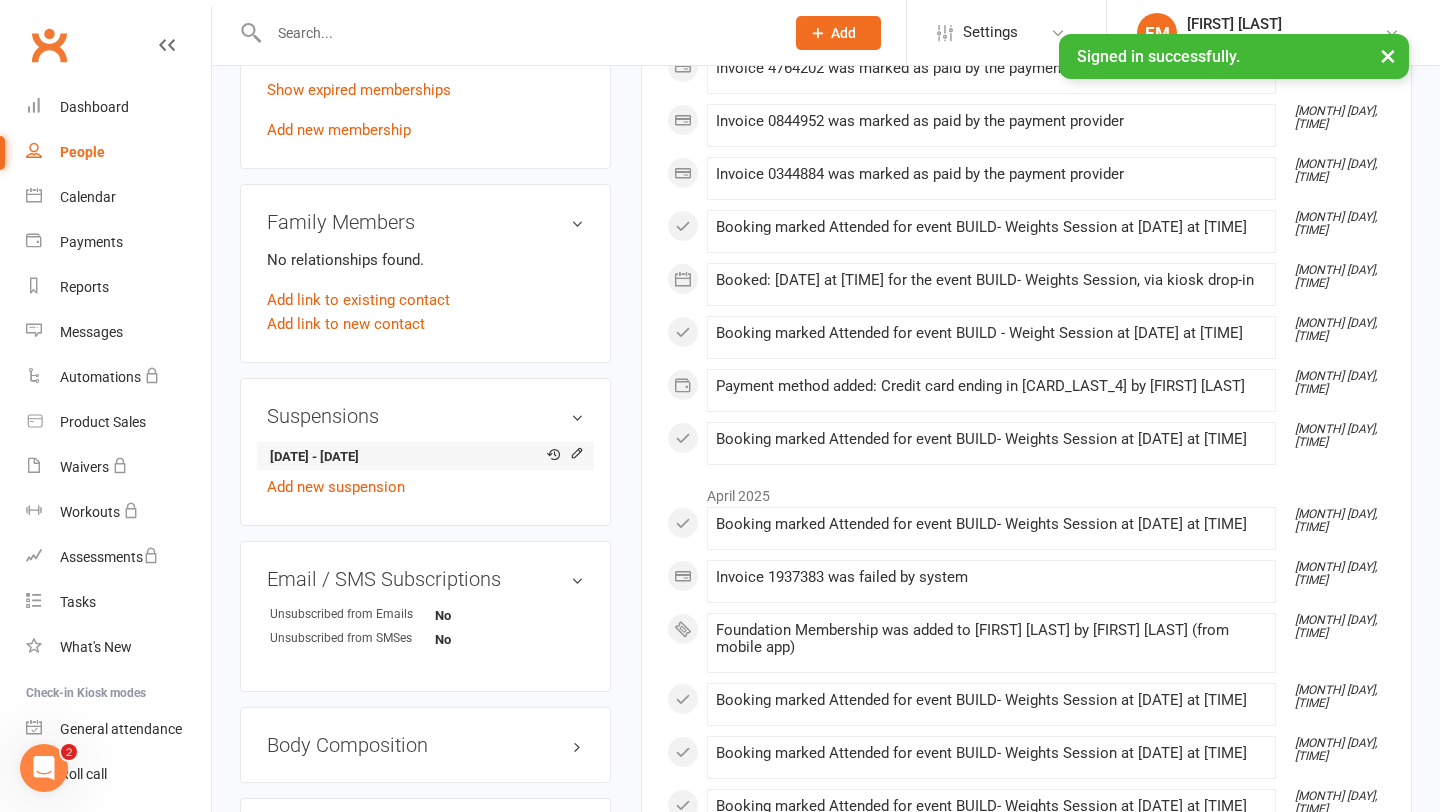 scroll, scrollTop: 193, scrollLeft: 0, axis: vertical 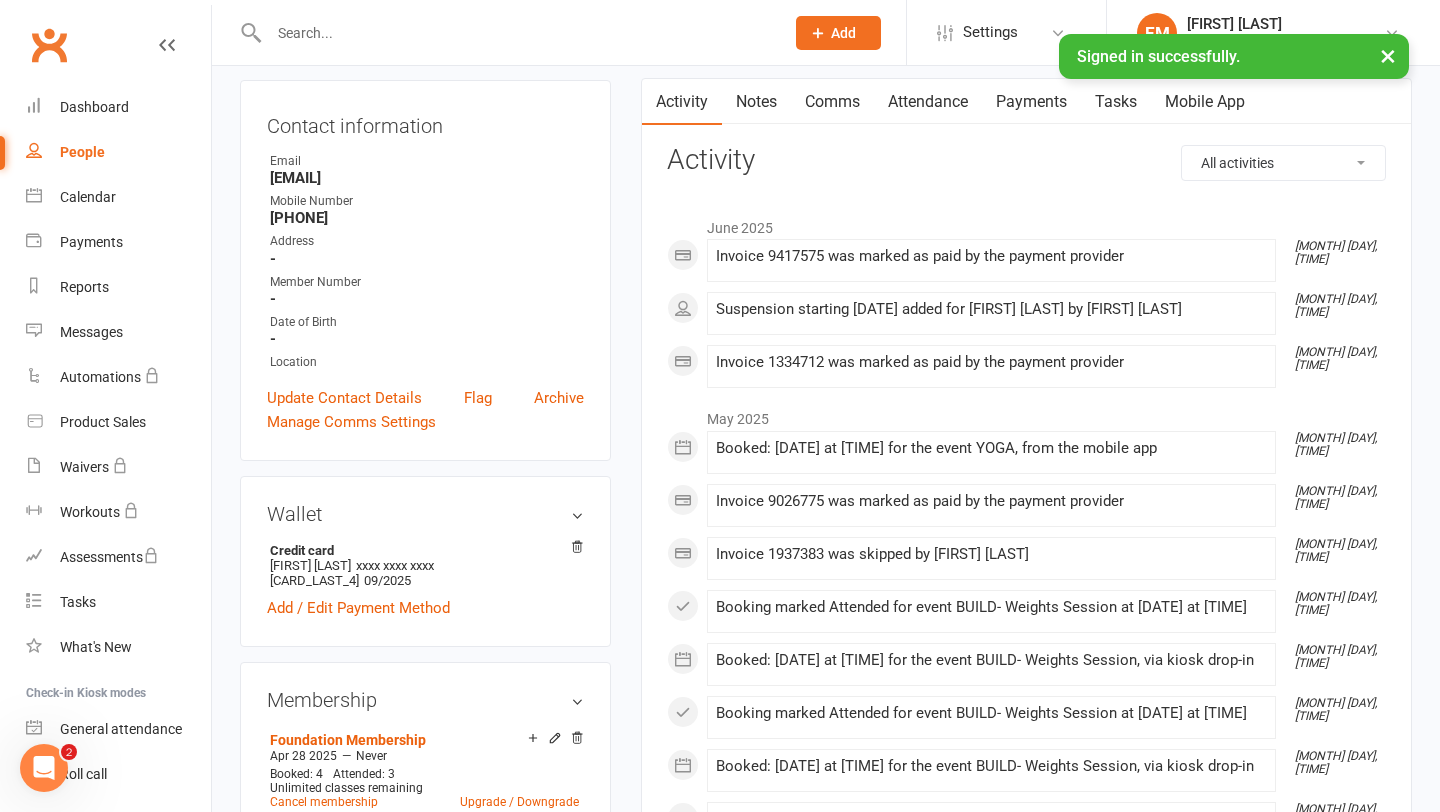 click on "Payments" at bounding box center (1031, 102) 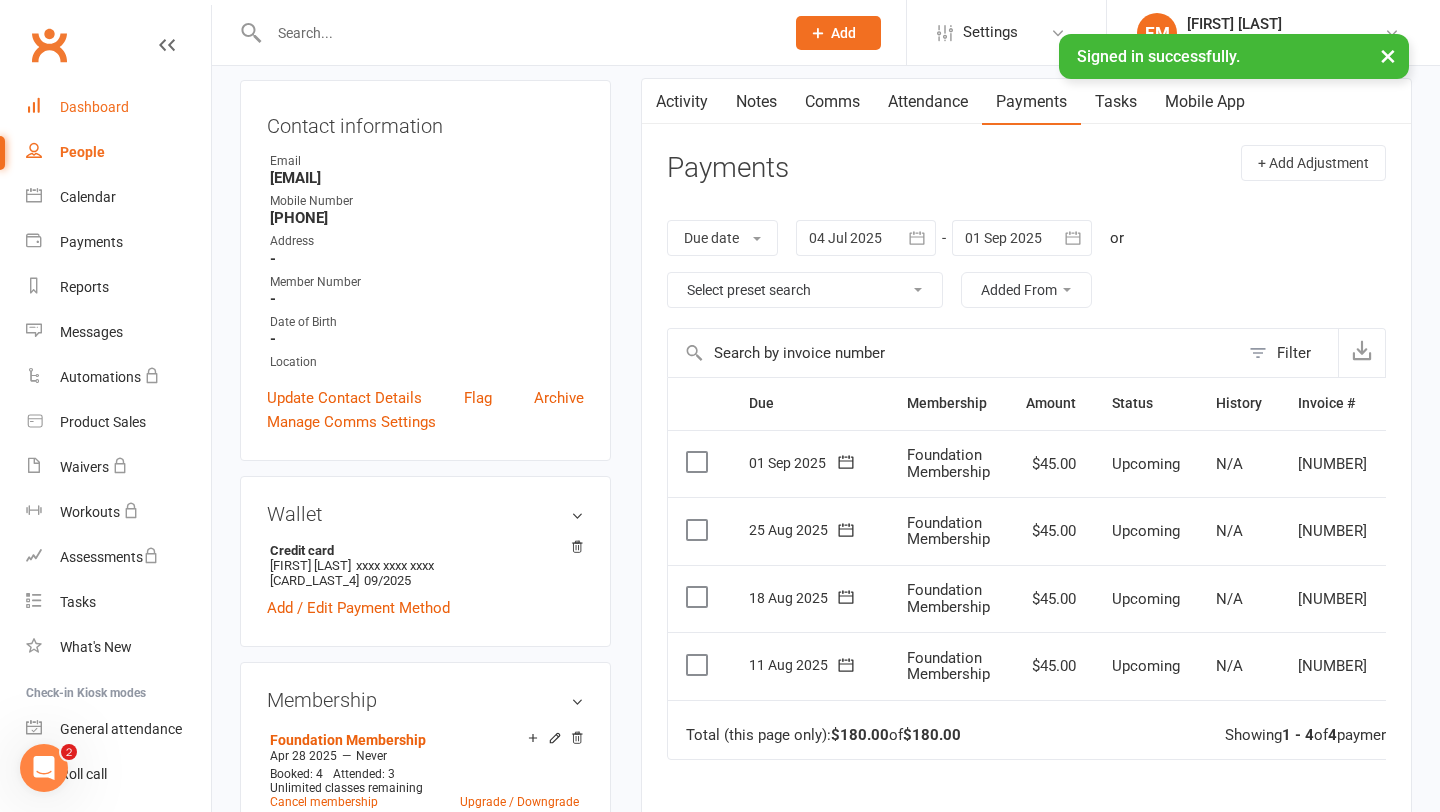 click on "Dashboard" at bounding box center (118, 107) 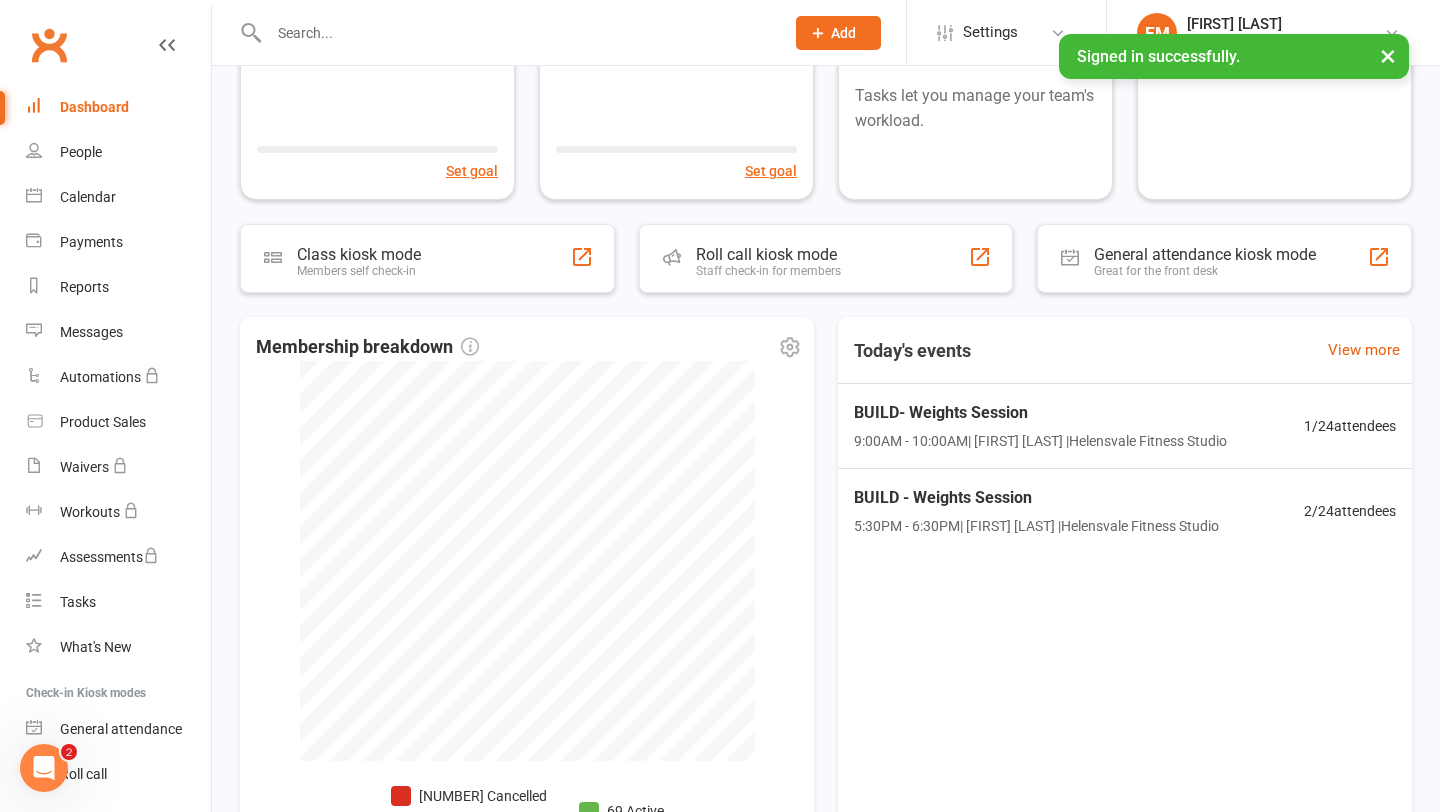 scroll, scrollTop: 453, scrollLeft: 0, axis: vertical 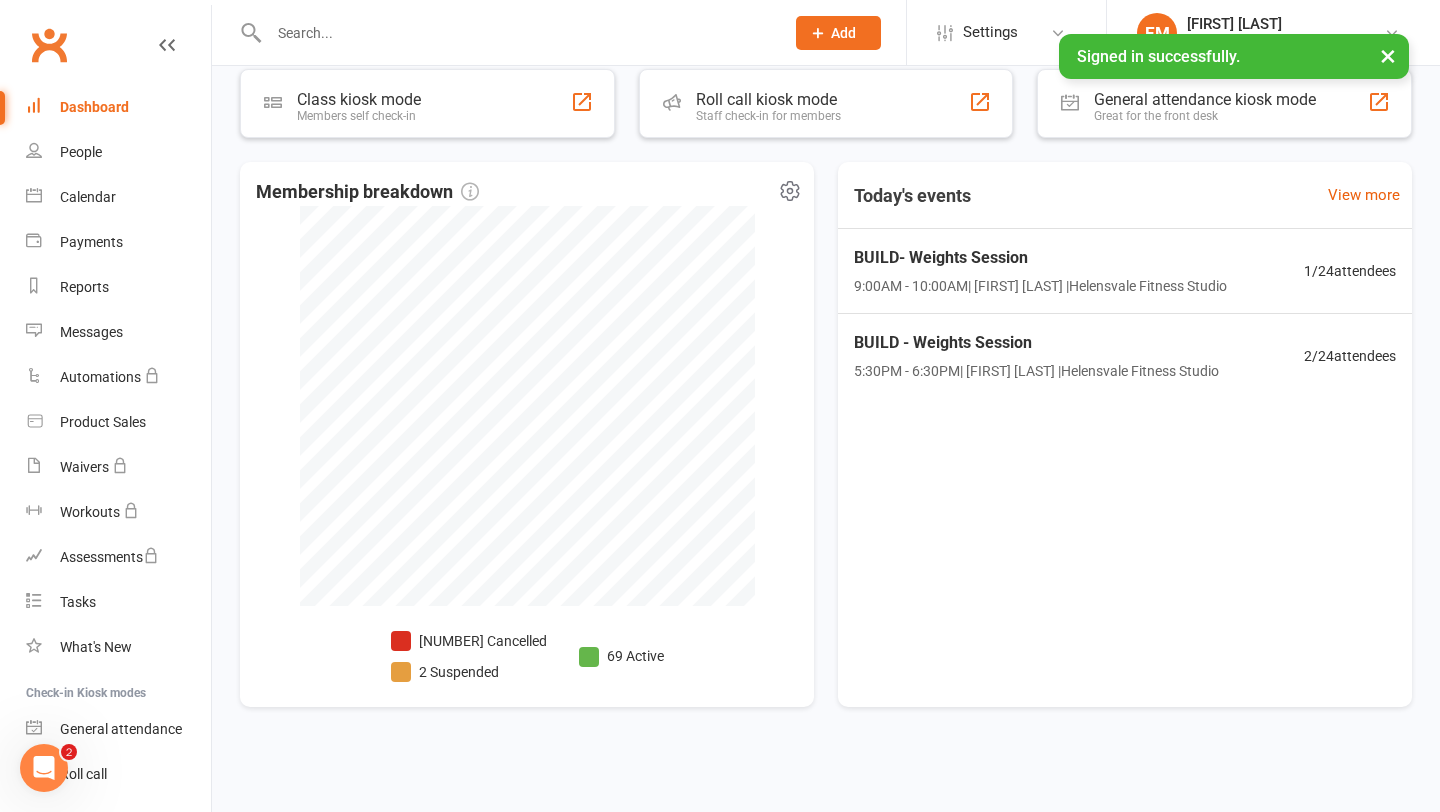click on "2 Suspended" at bounding box center [469, 672] 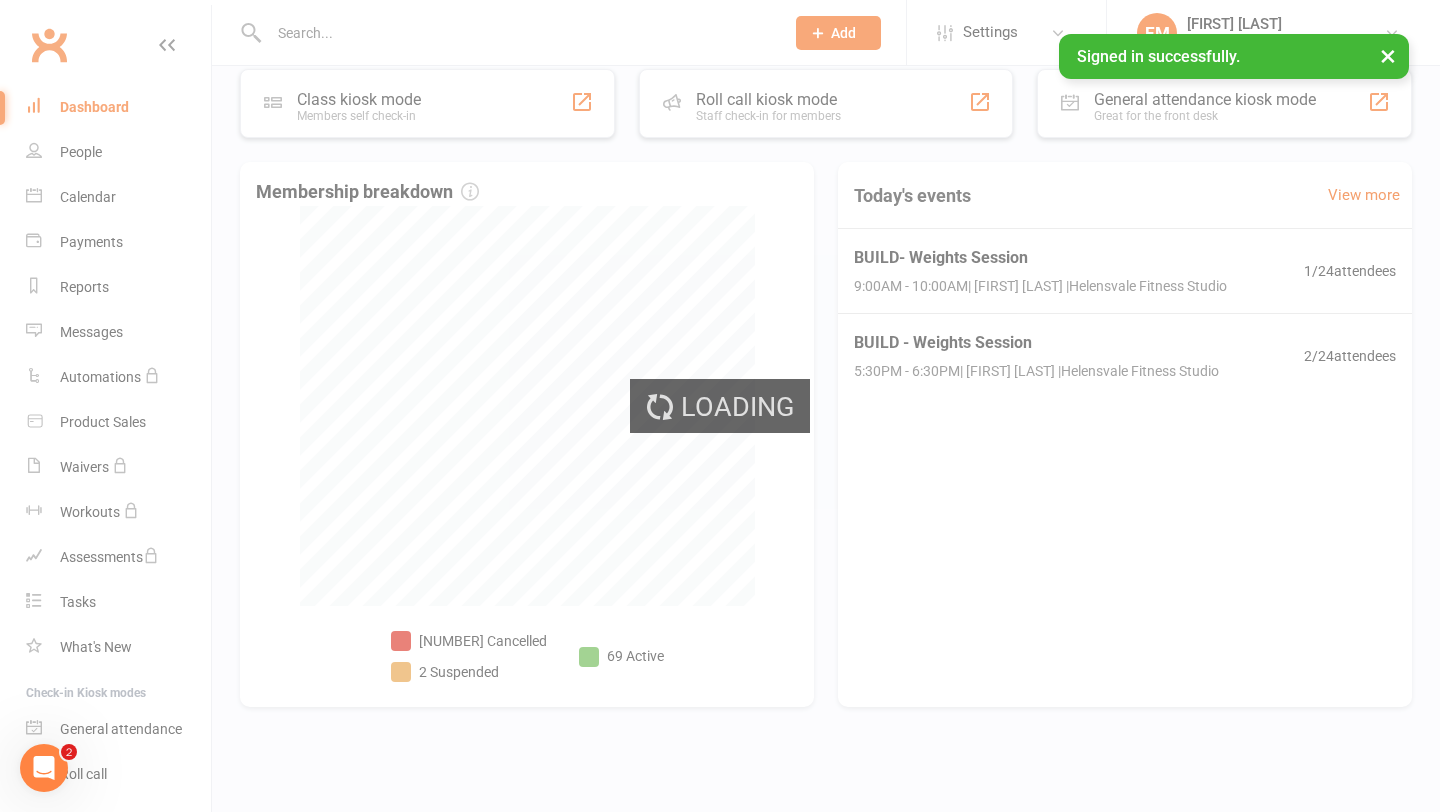scroll, scrollTop: 0, scrollLeft: 0, axis: both 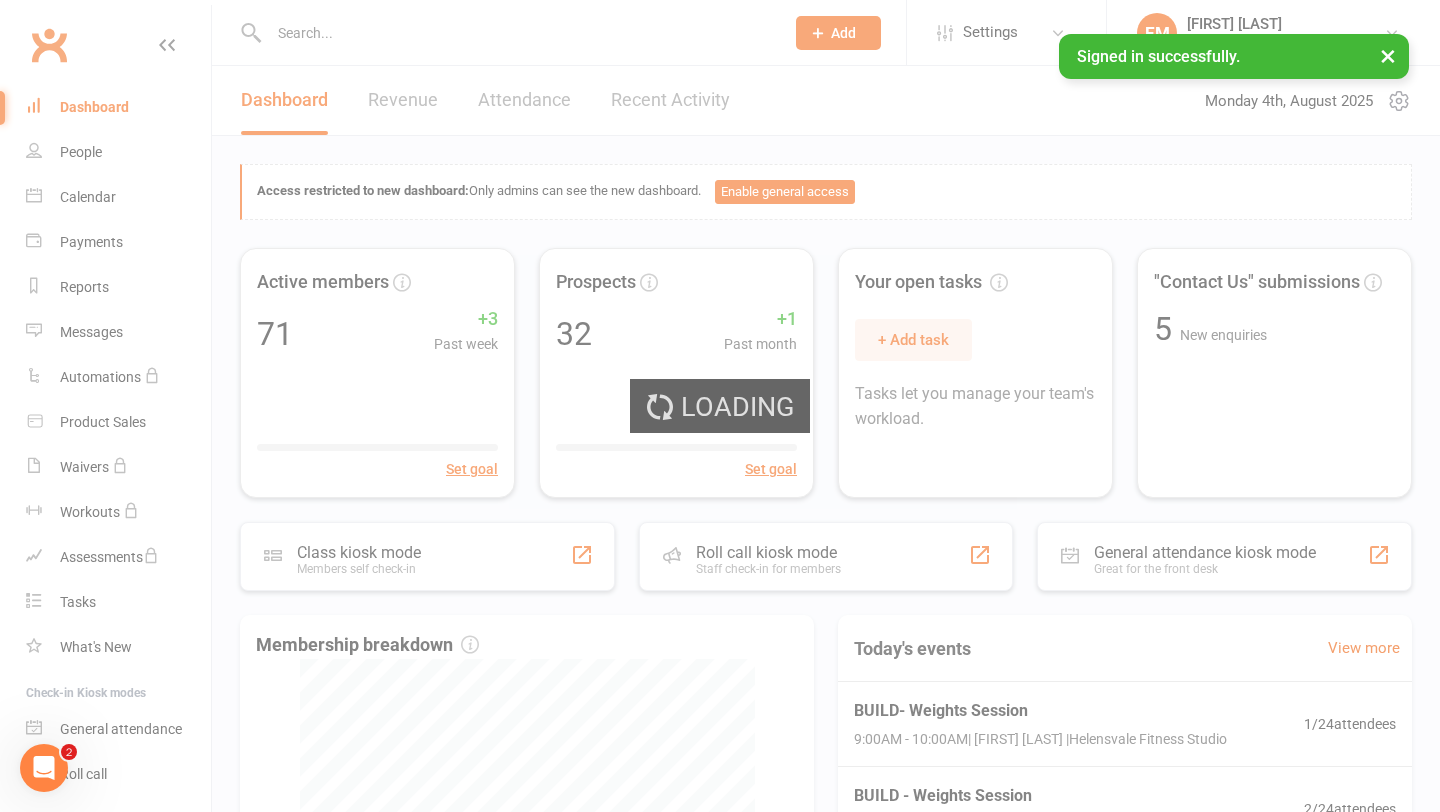 select on "100" 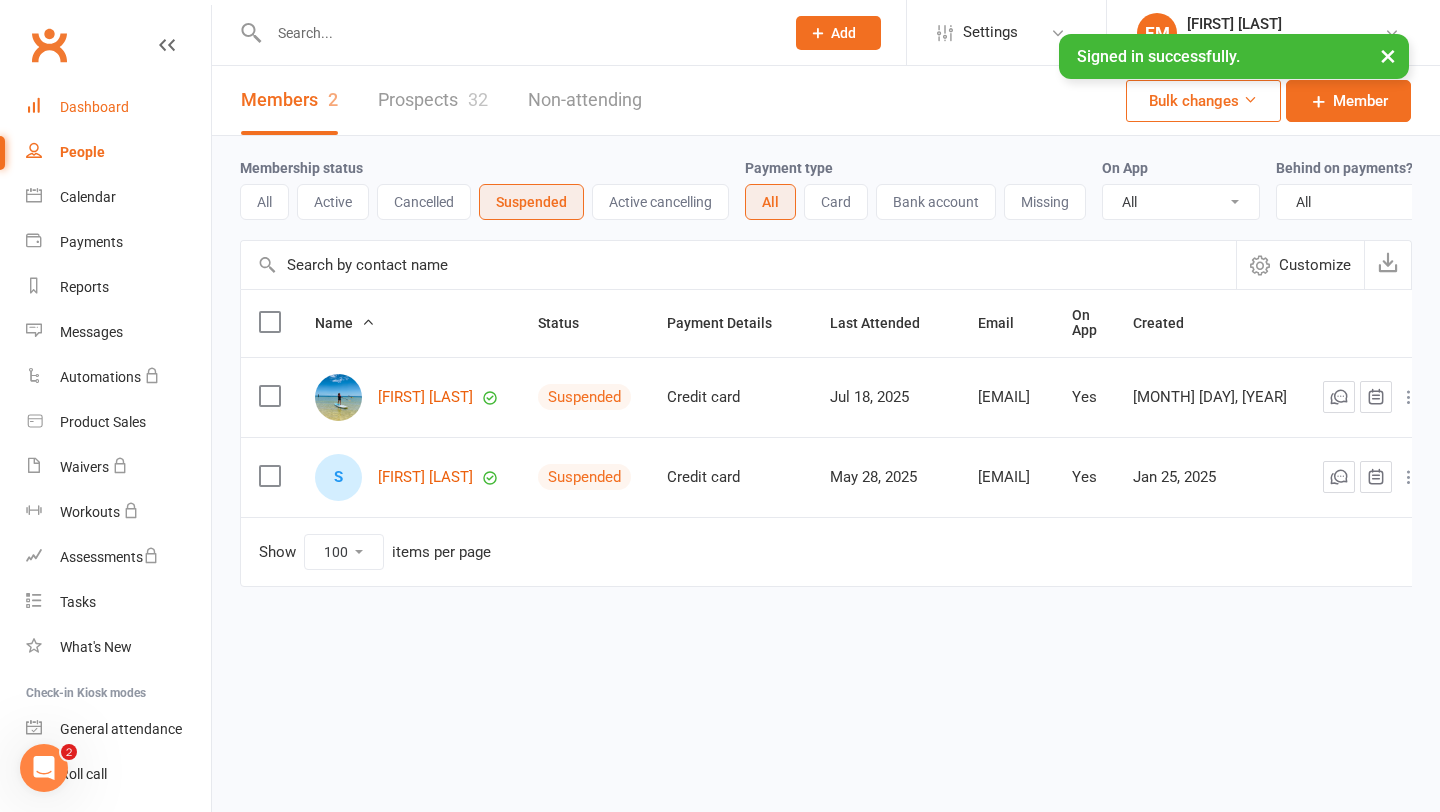 click on "Dashboard" at bounding box center [118, 107] 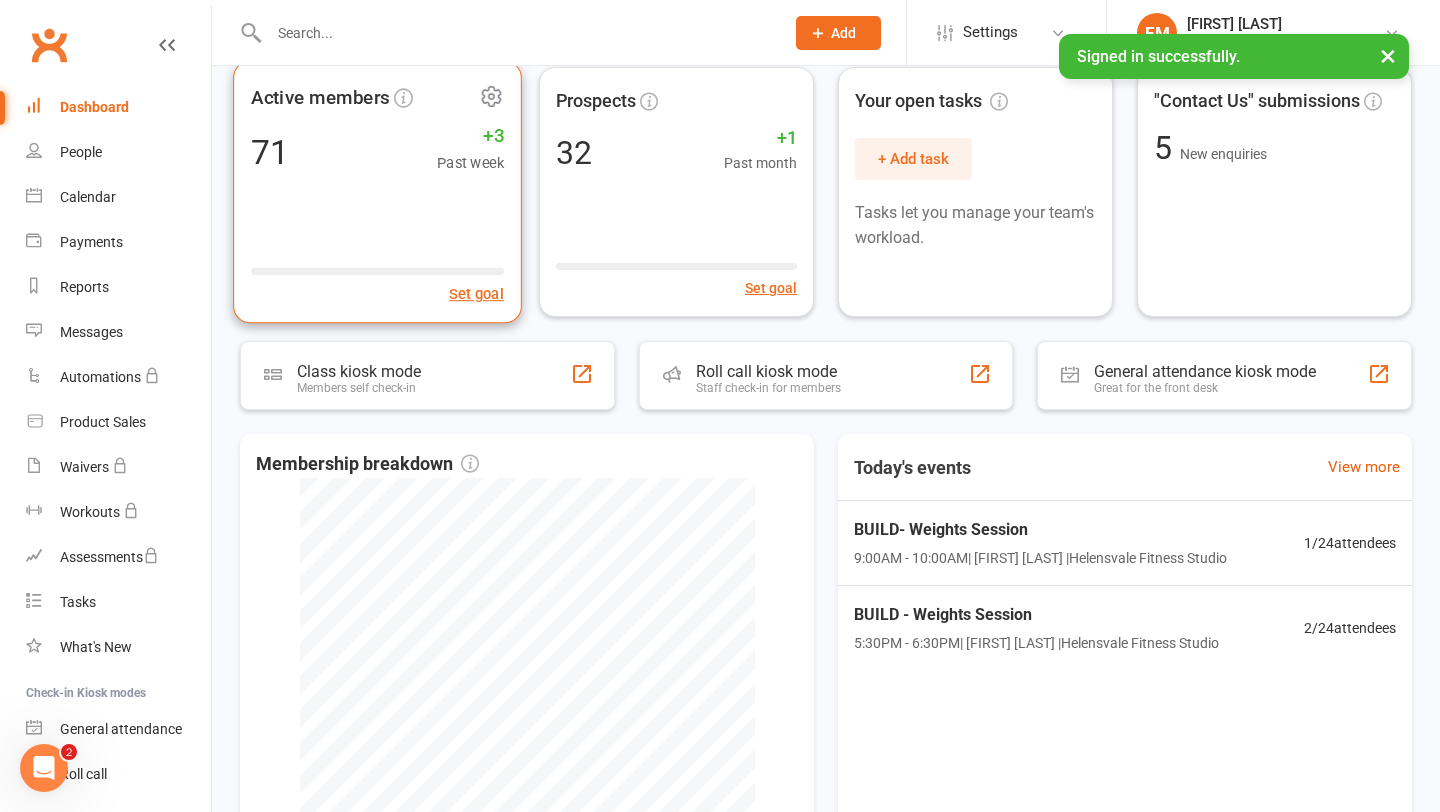 scroll, scrollTop: 453, scrollLeft: 0, axis: vertical 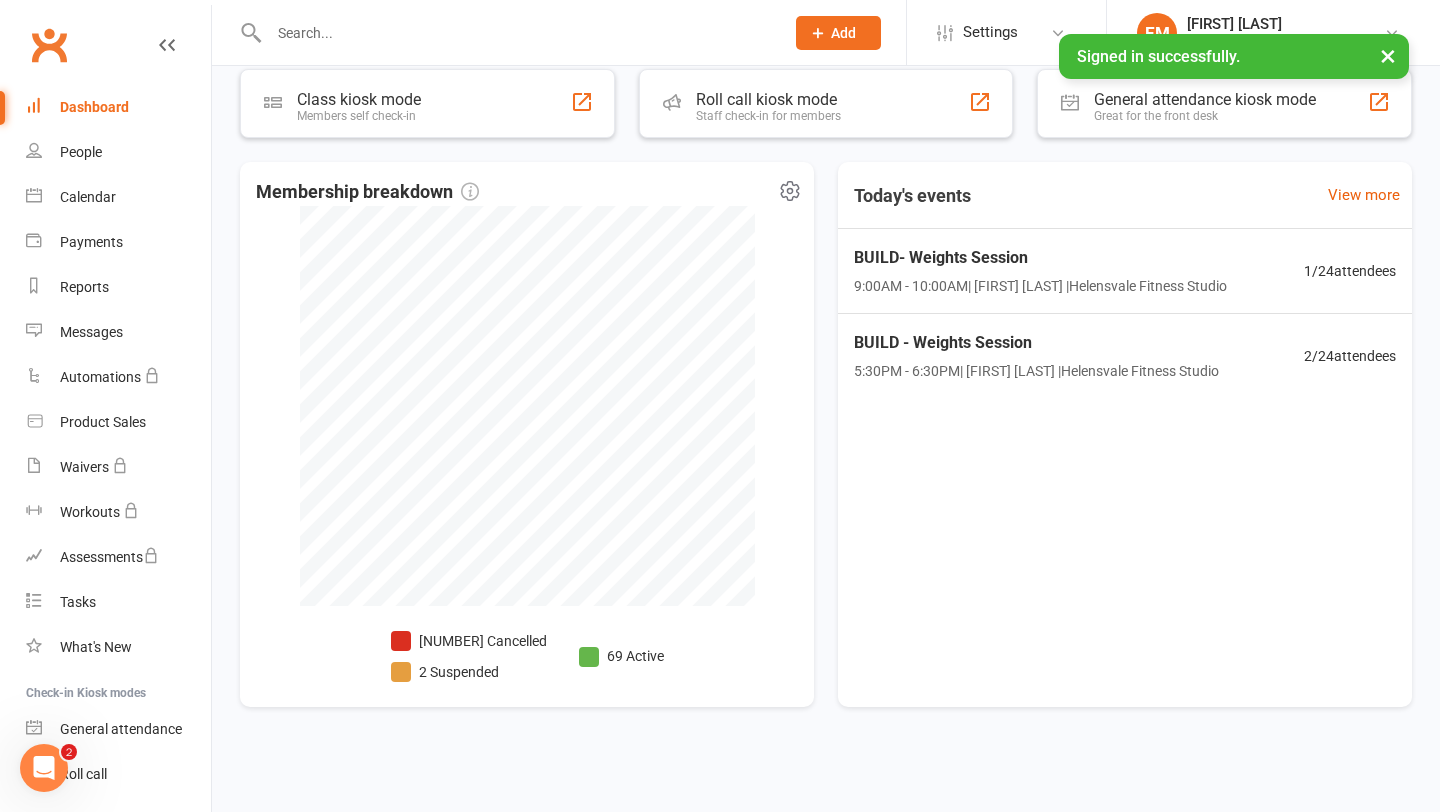 click on "2 Suspended" at bounding box center [469, 672] 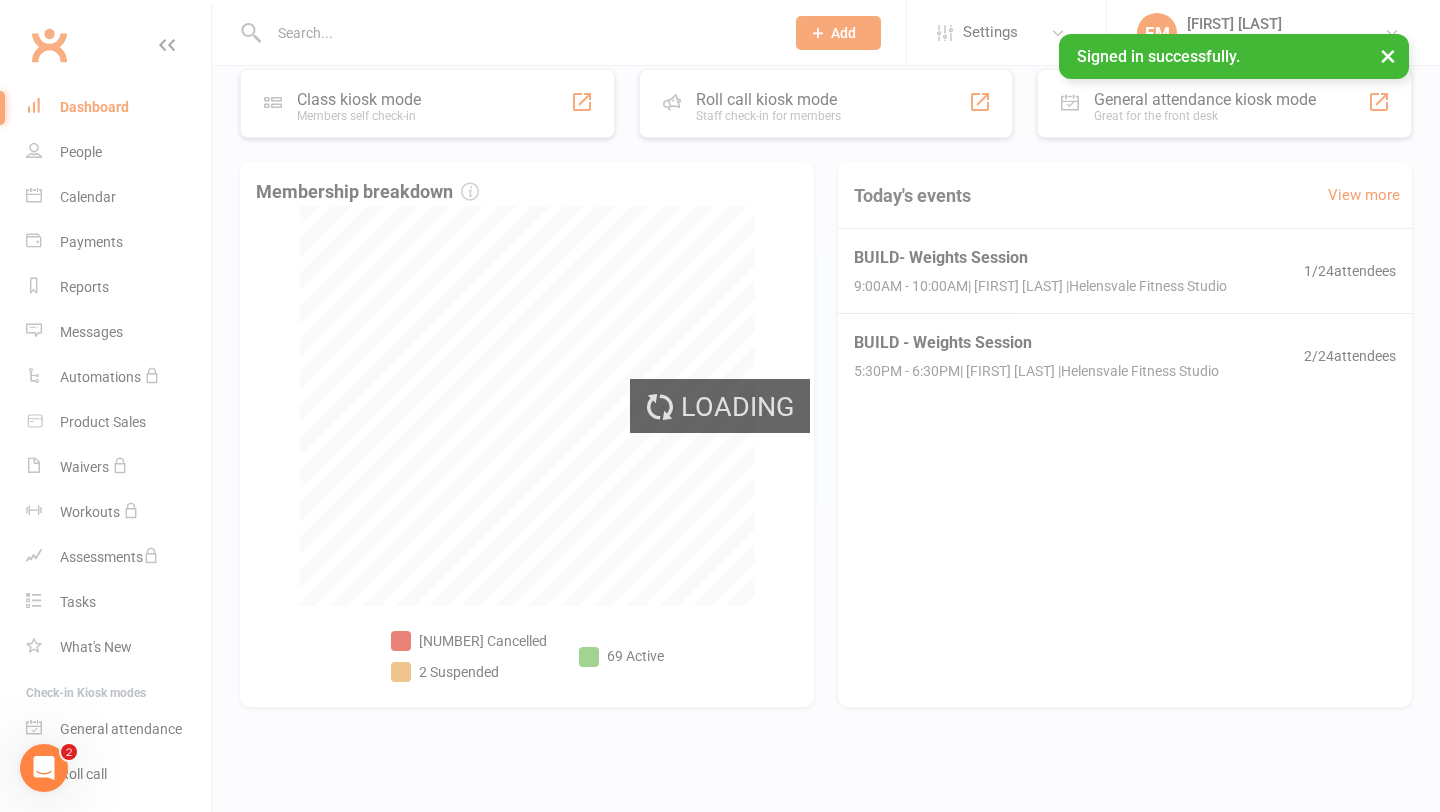 select on "100" 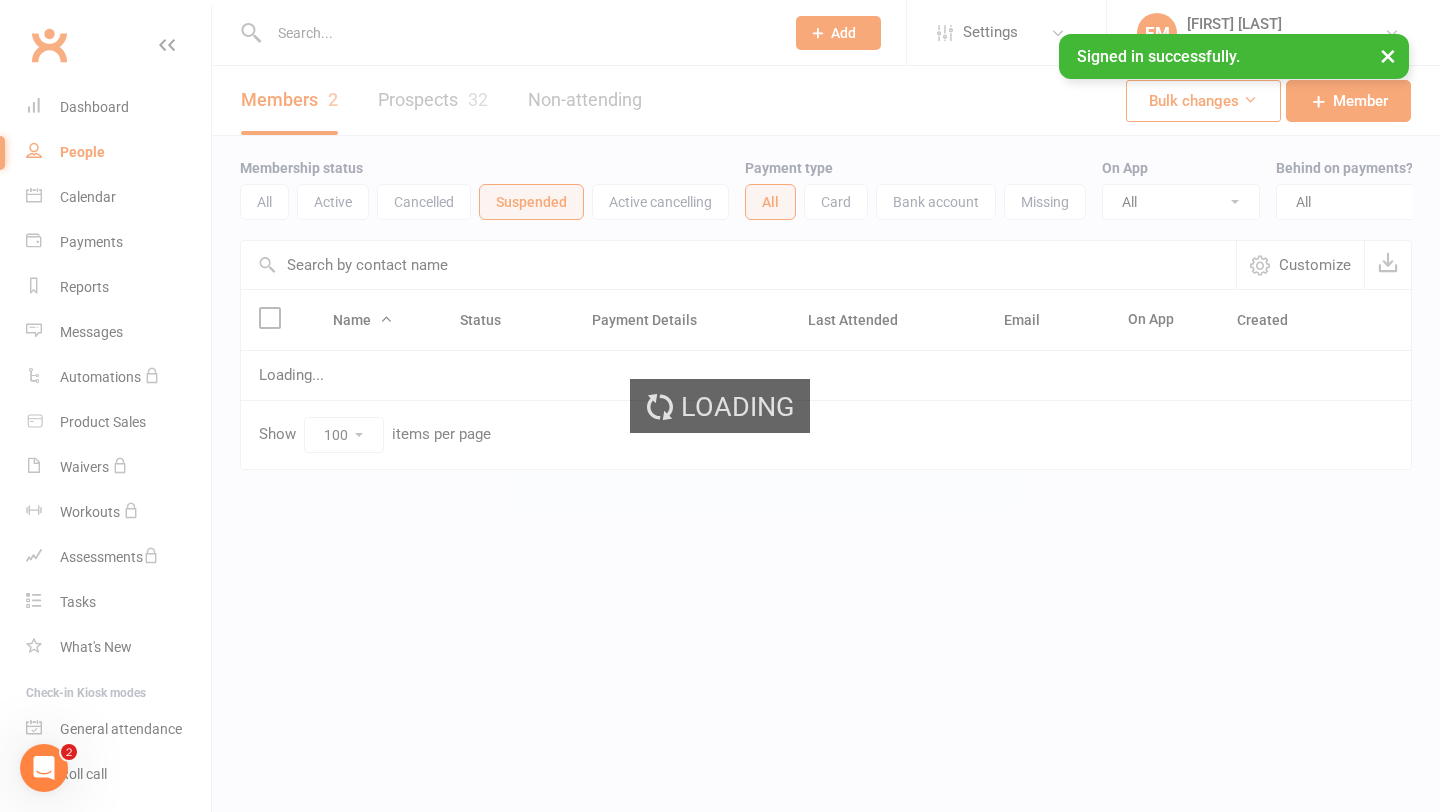 scroll, scrollTop: 0, scrollLeft: 0, axis: both 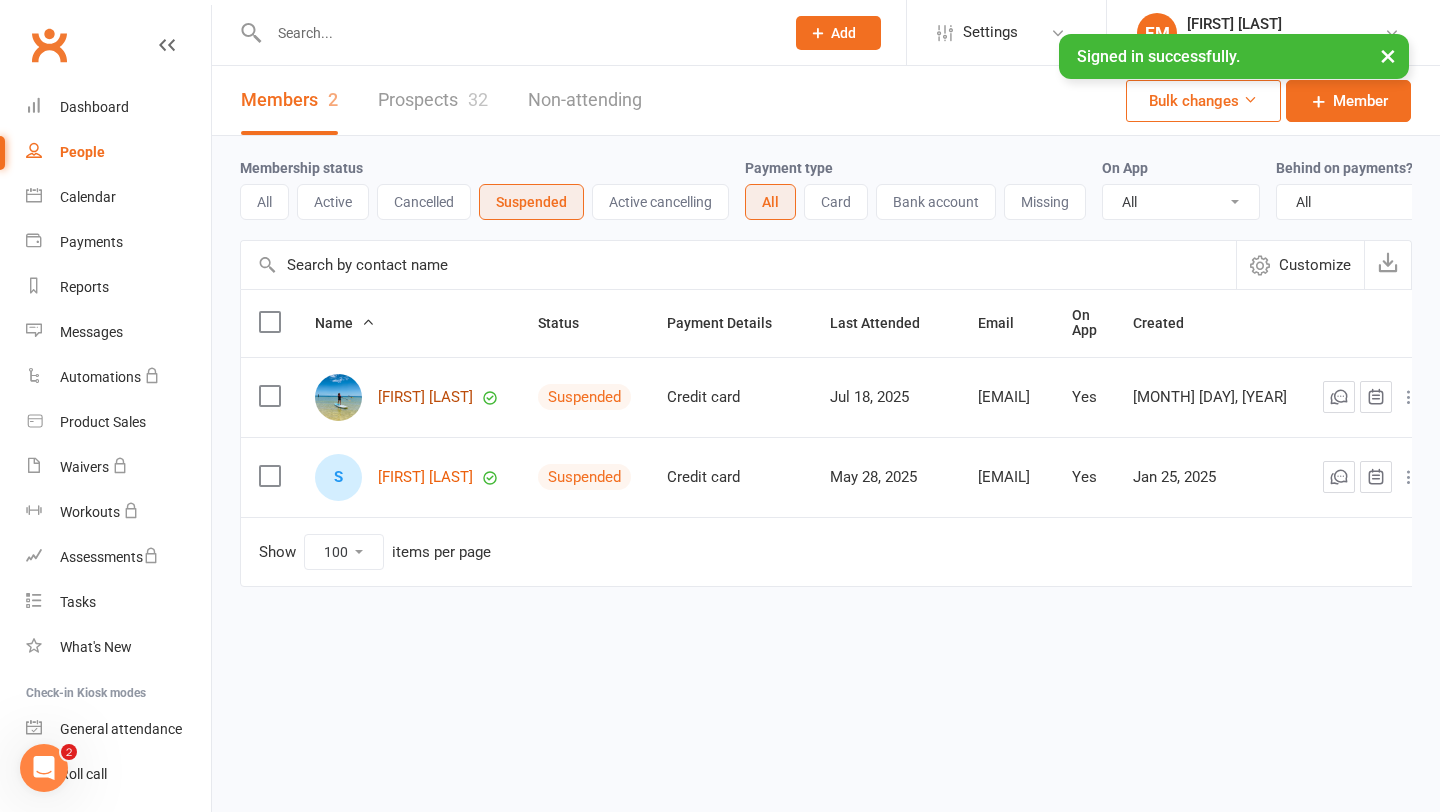 click on "[FIRST] [LAST]" at bounding box center (425, 397) 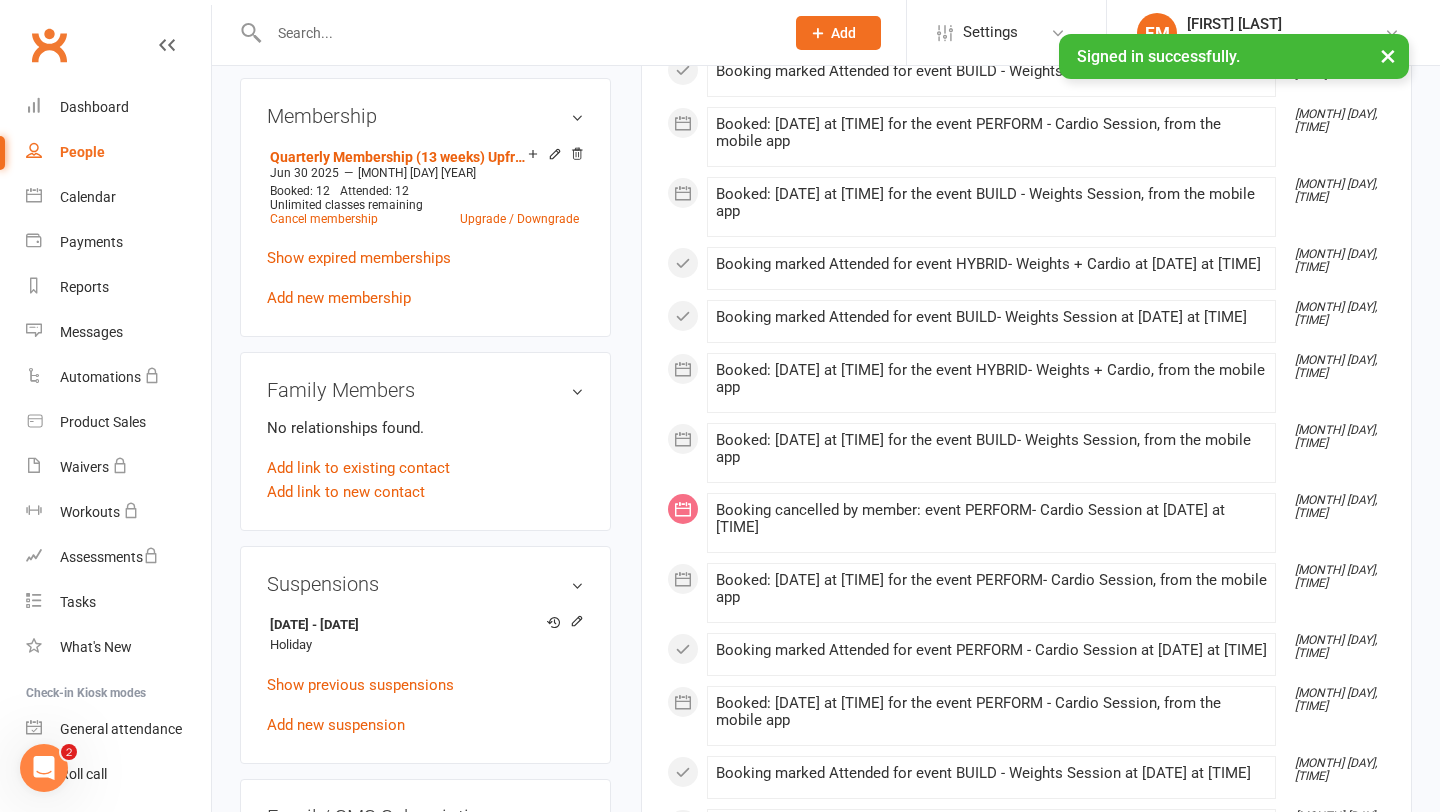 scroll, scrollTop: 822, scrollLeft: 0, axis: vertical 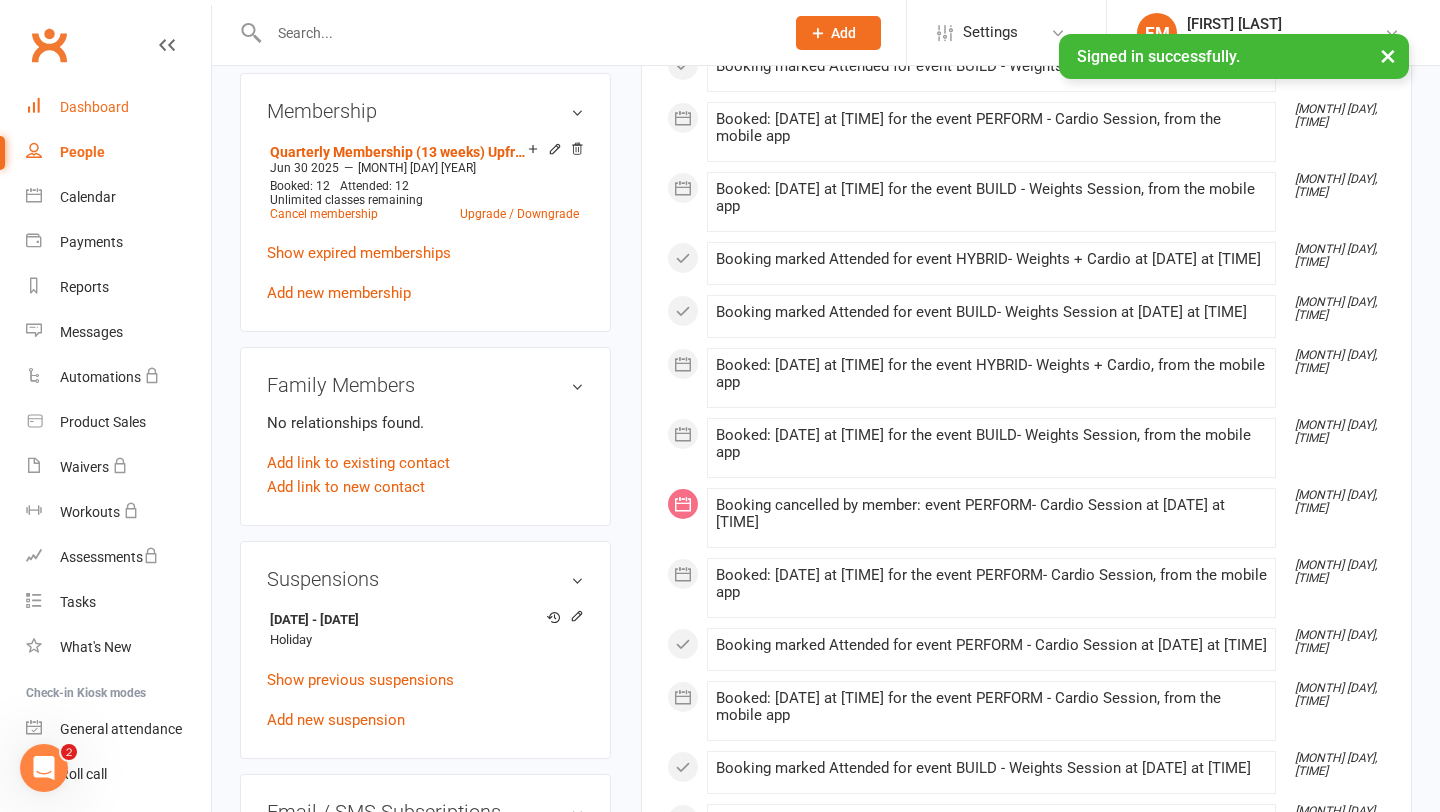 click on "Dashboard" at bounding box center (94, 107) 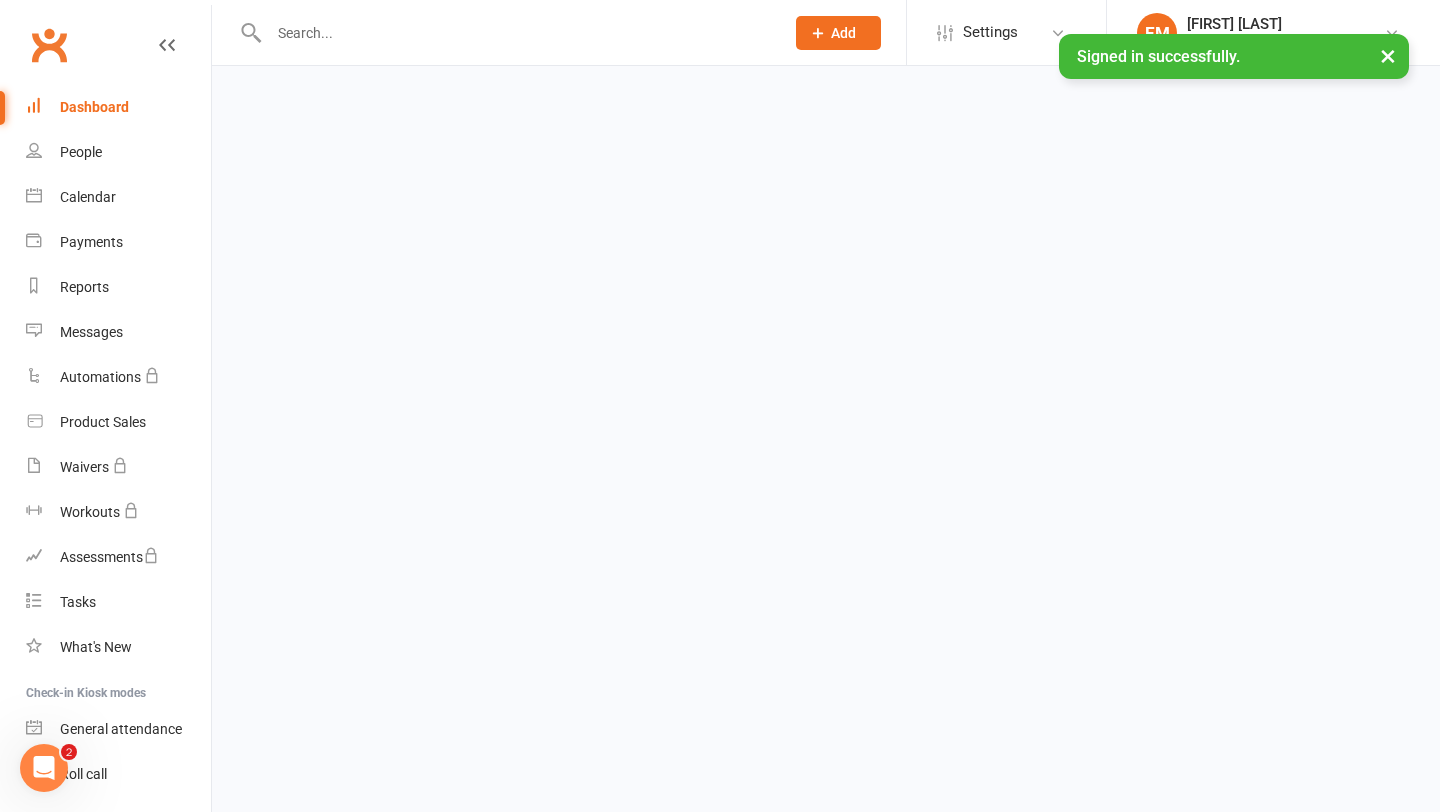scroll, scrollTop: 0, scrollLeft: 0, axis: both 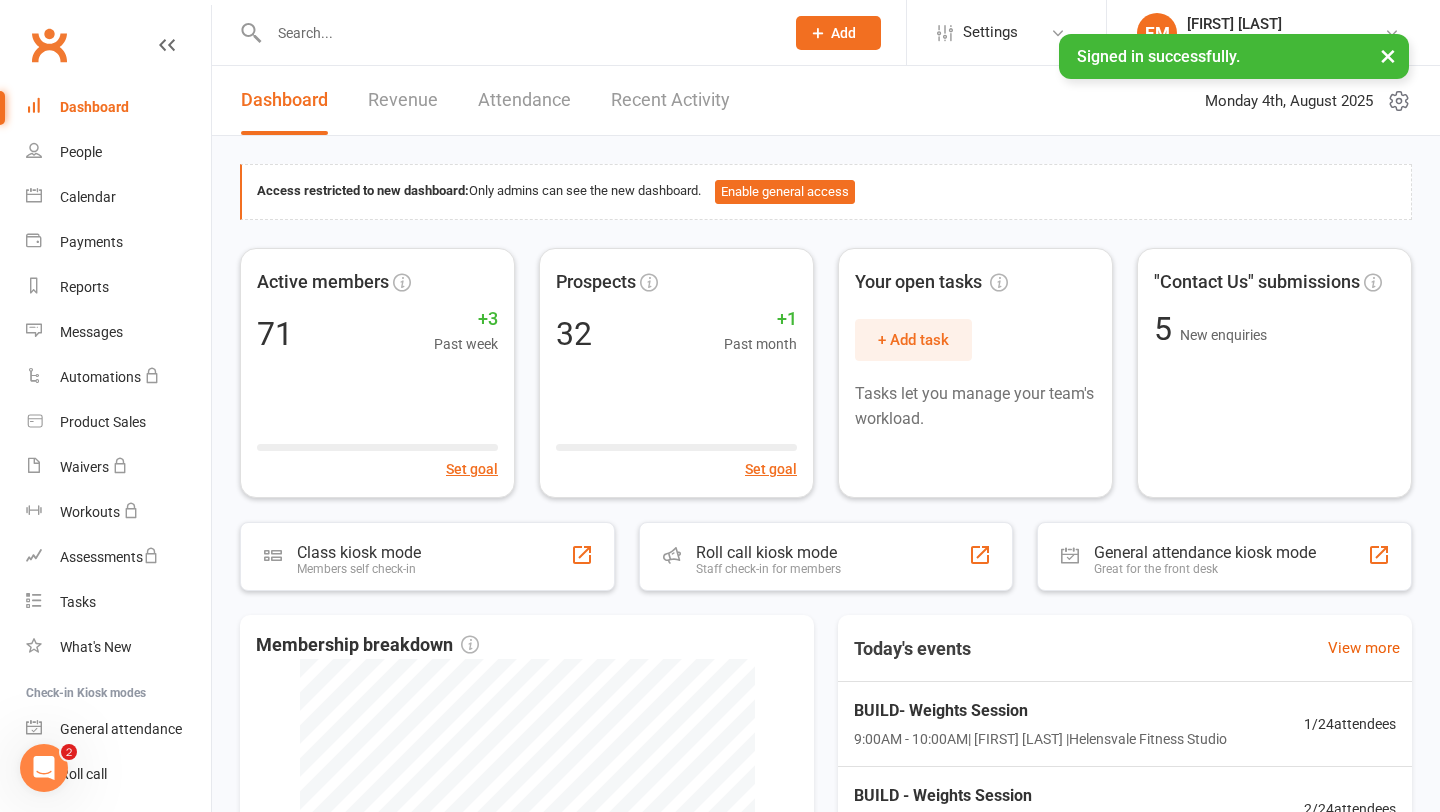 click at bounding box center [516, 33] 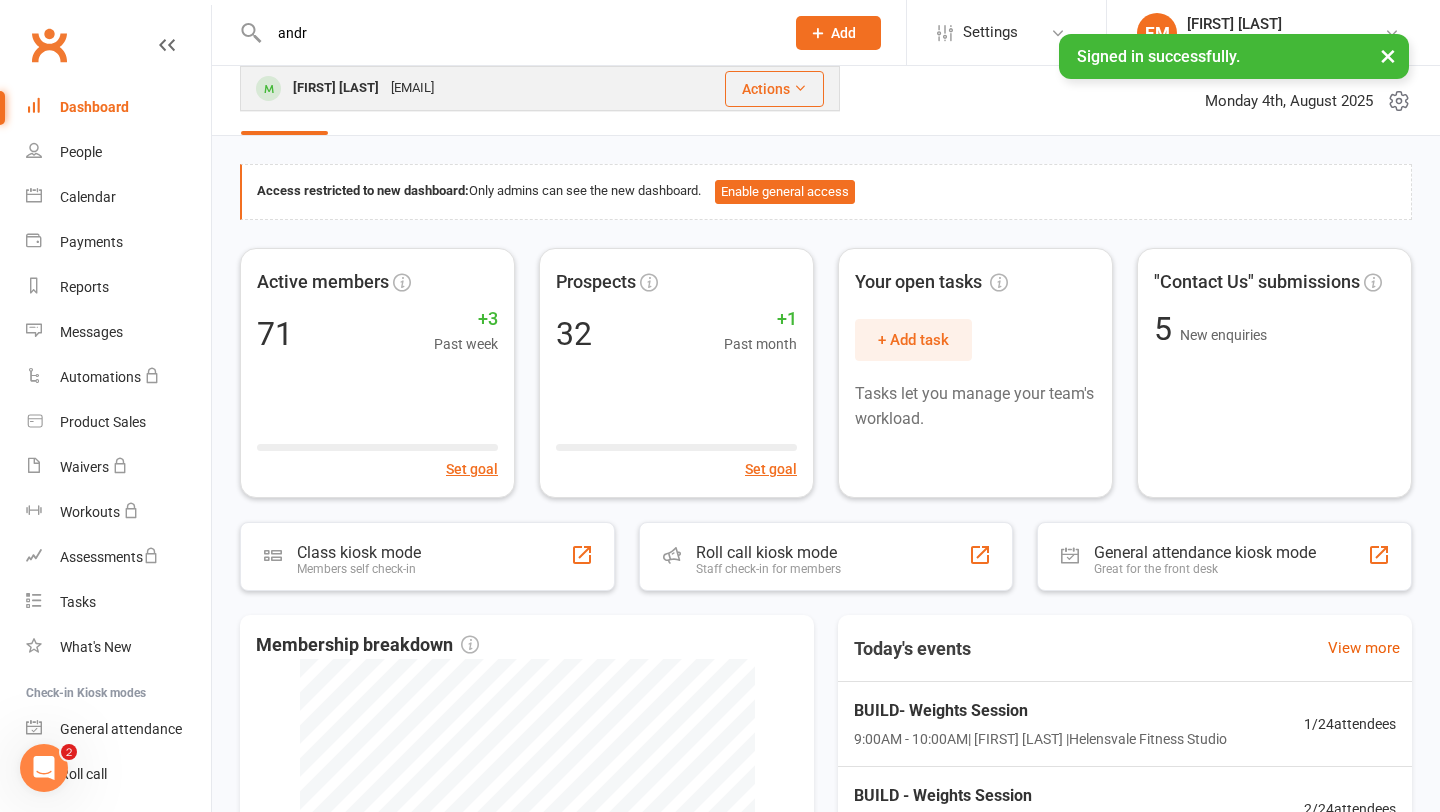 type on "andr" 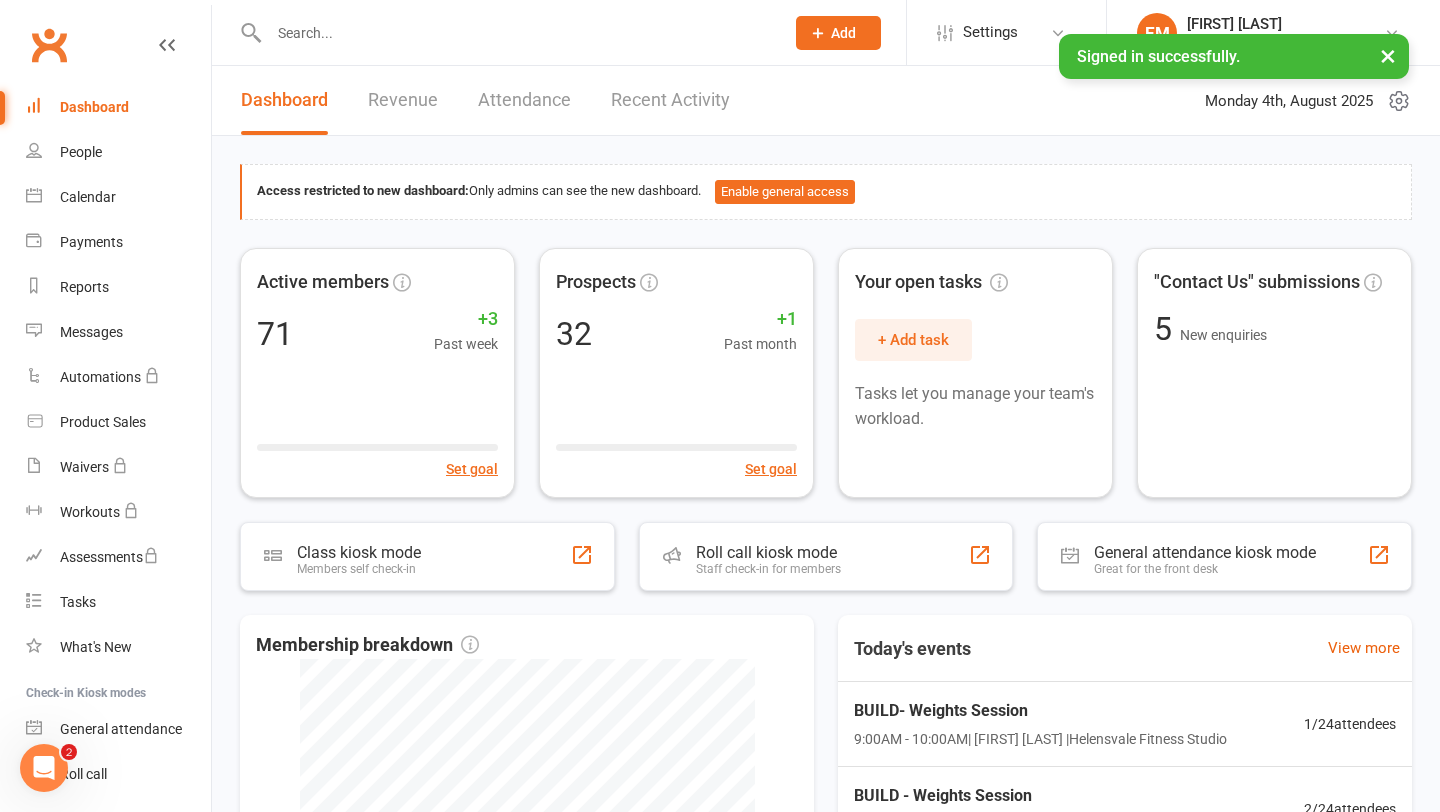 click at bounding box center [505, 32] 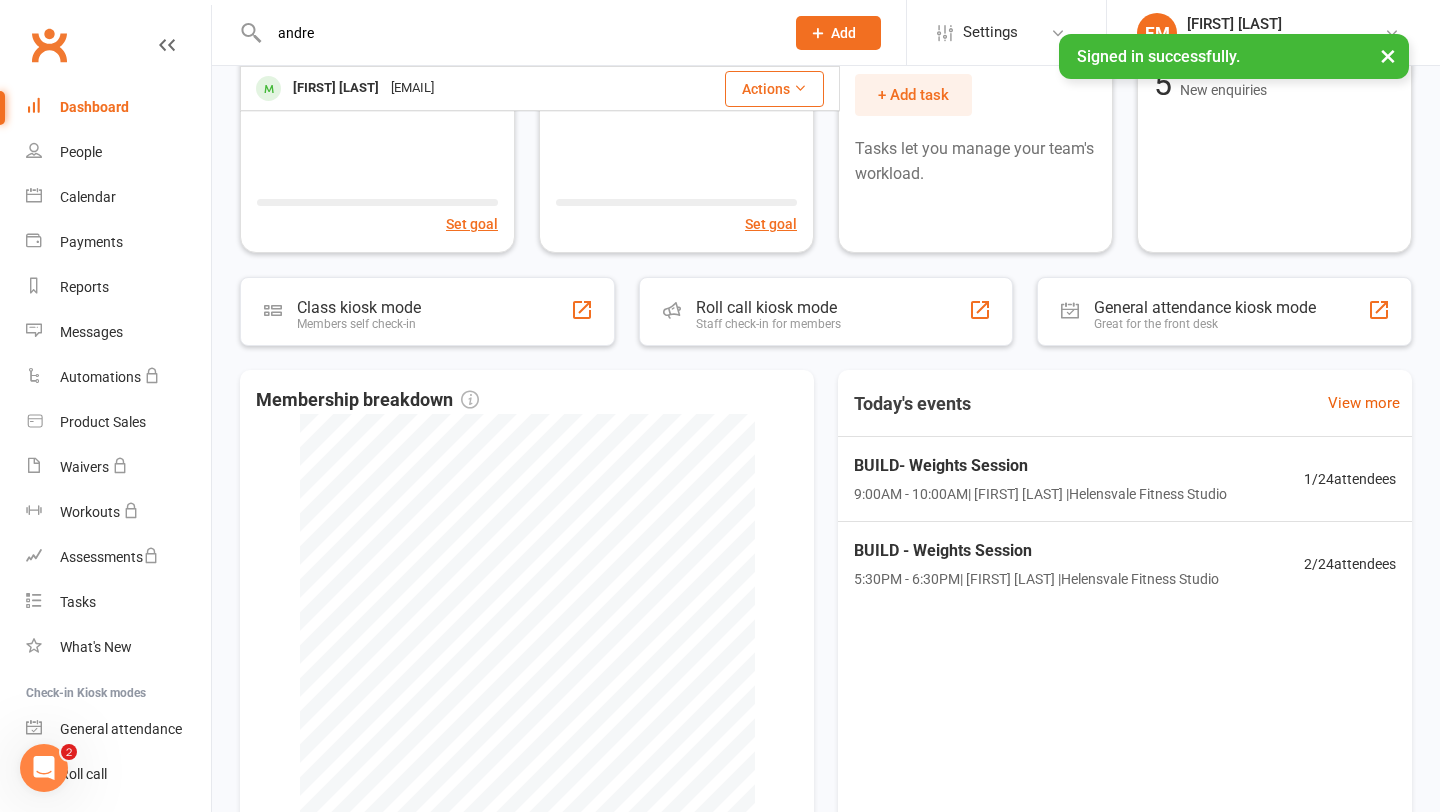 scroll, scrollTop: 0, scrollLeft: 0, axis: both 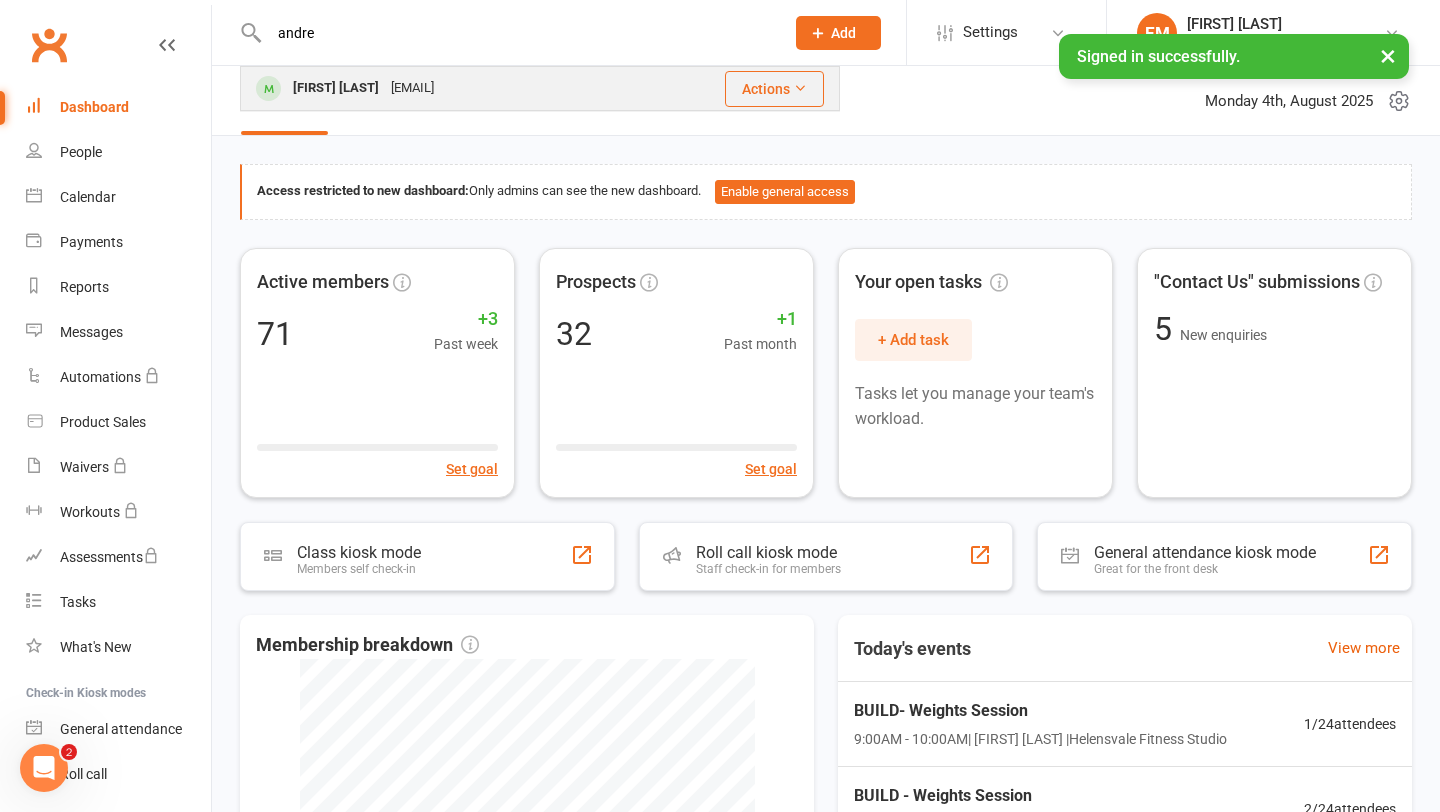 type on "andre" 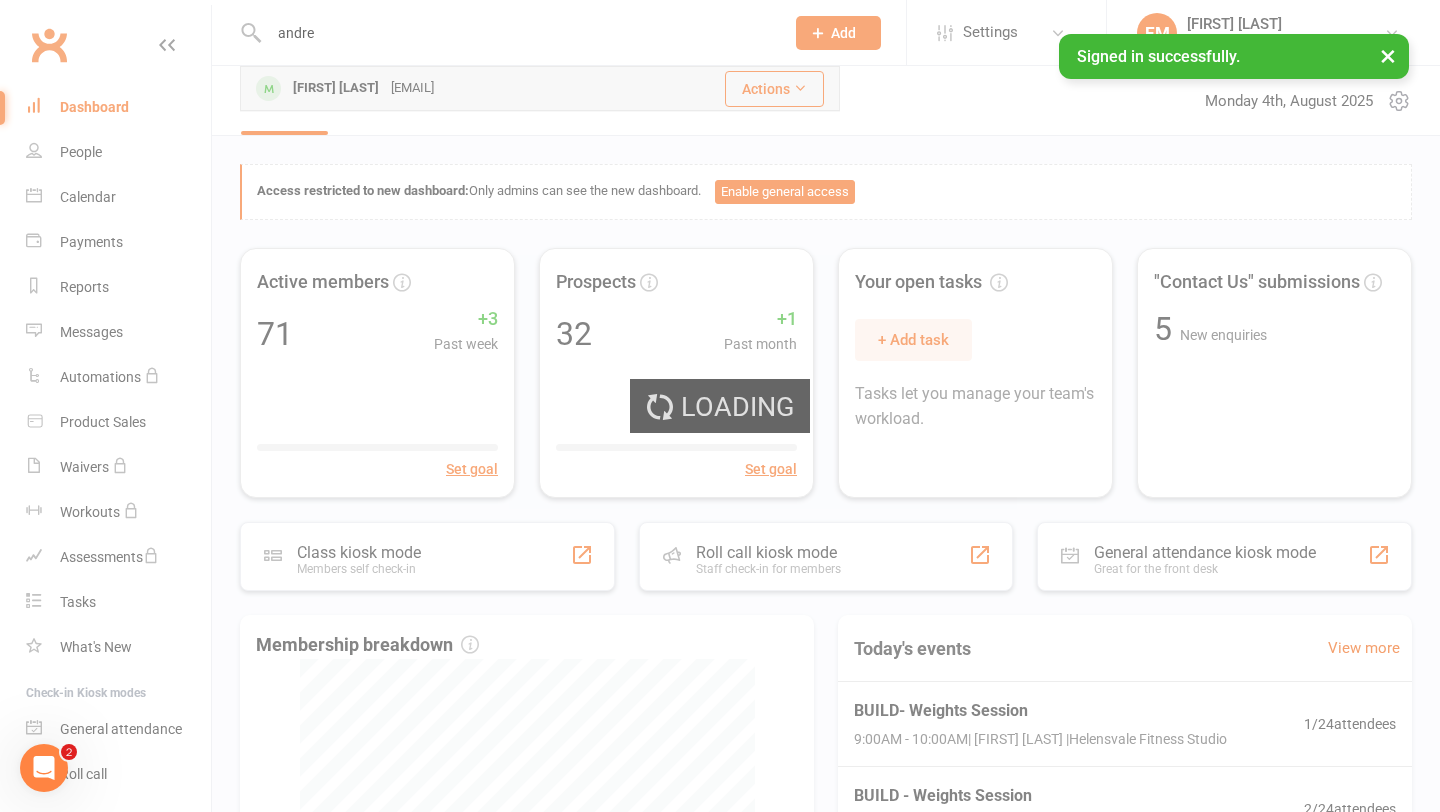 type 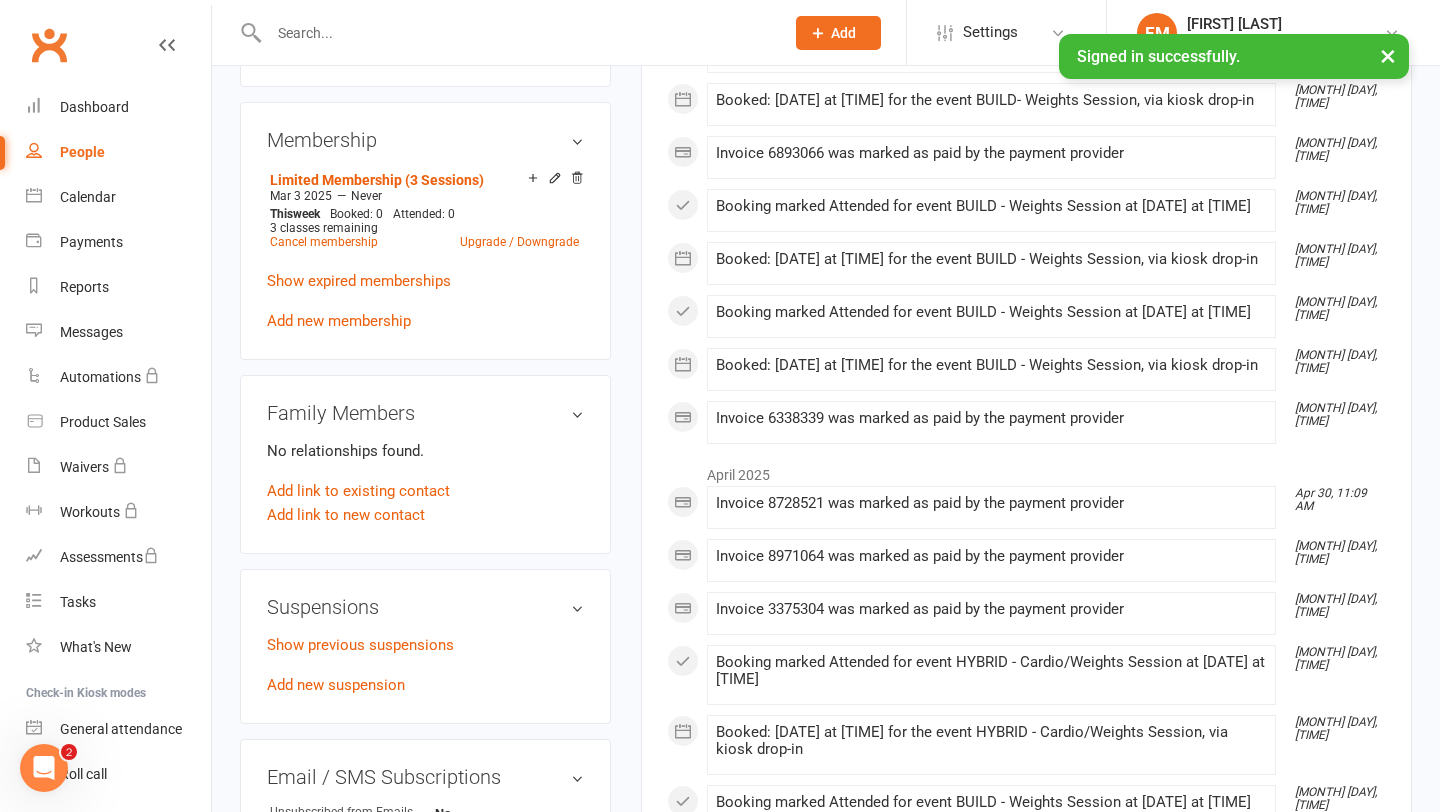 scroll, scrollTop: 794, scrollLeft: 0, axis: vertical 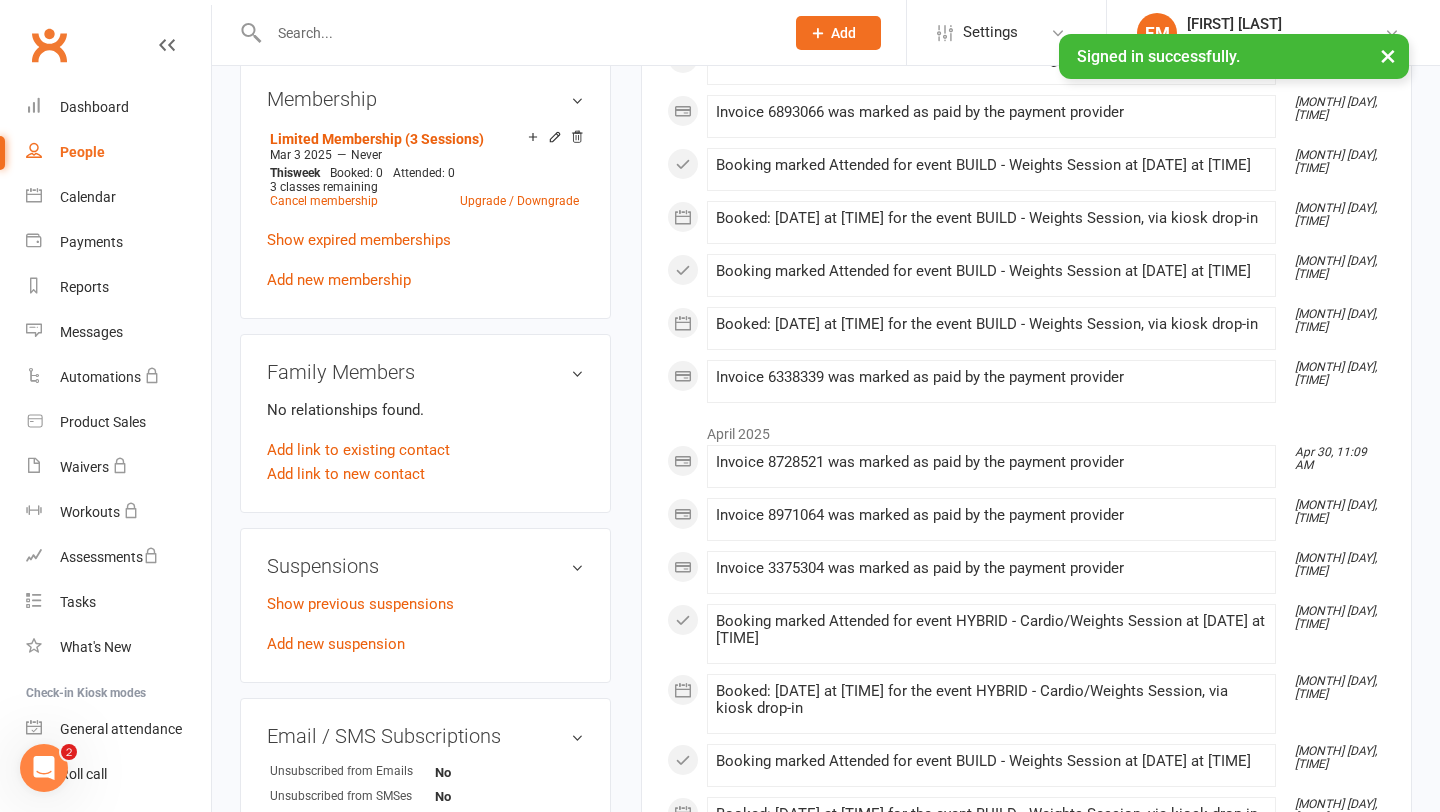 click on "Suspensions  Show previous suspensions Add new suspension" at bounding box center (425, 605) 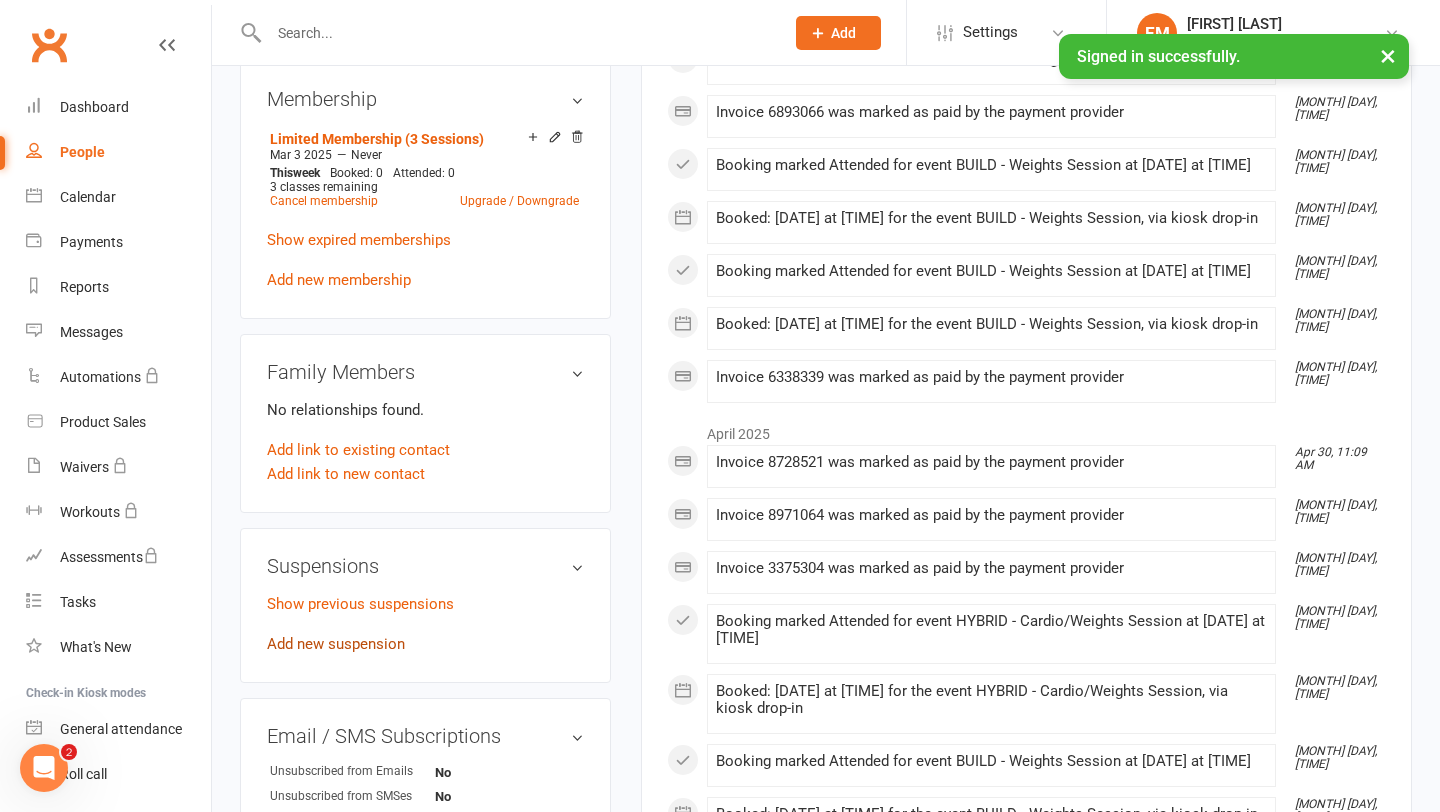 click on "Add new suspension" at bounding box center (336, 644) 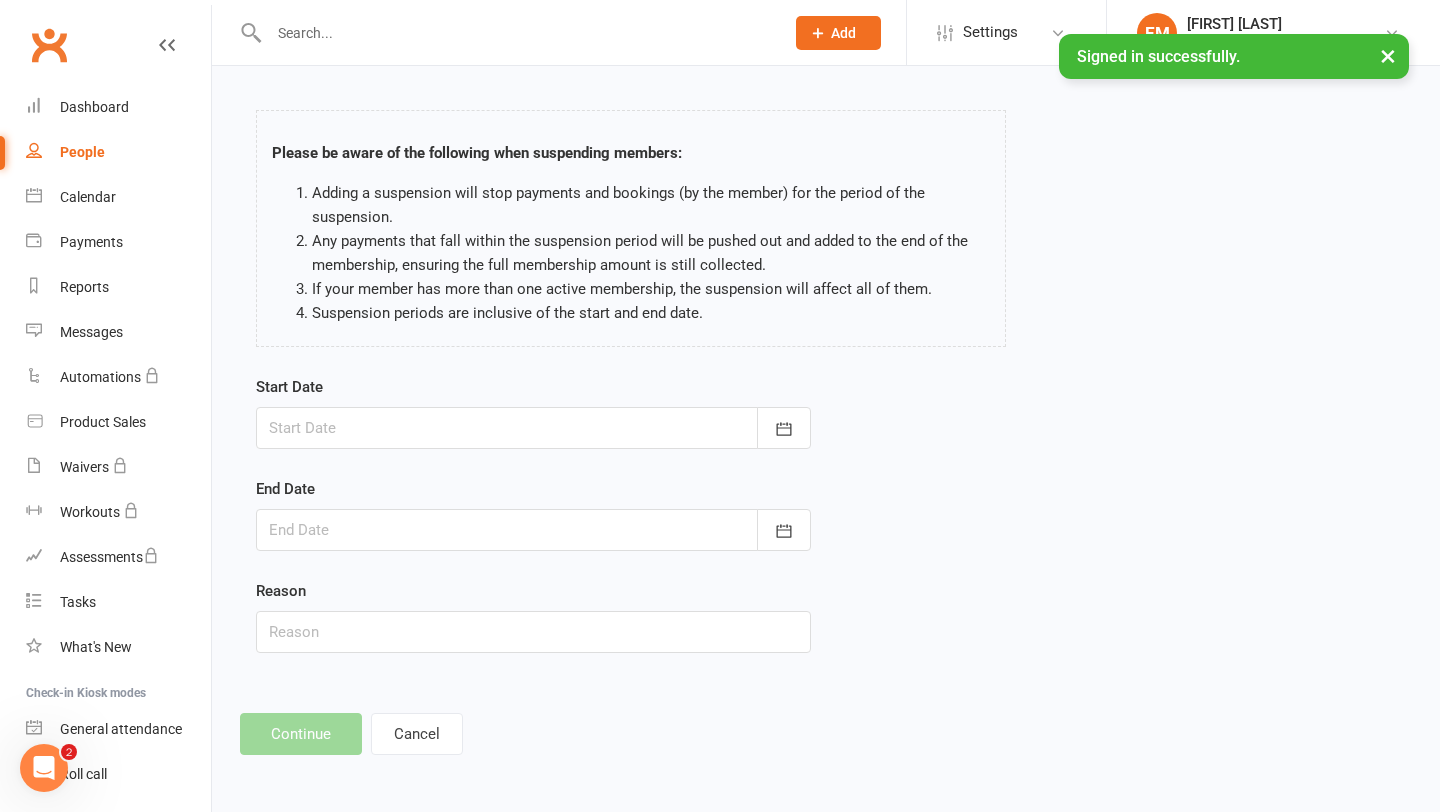scroll, scrollTop: 0, scrollLeft: 0, axis: both 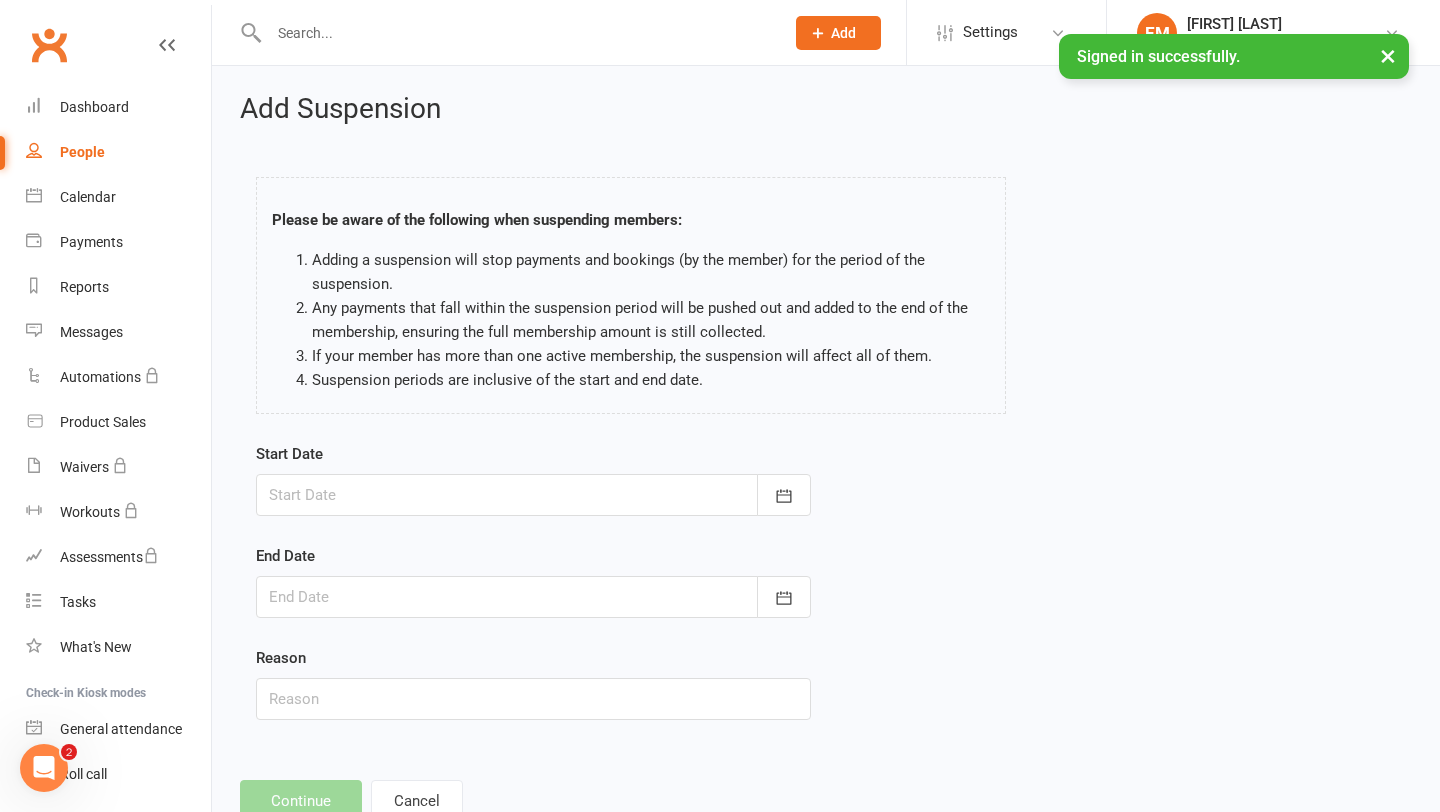 click on "Start Date
[MONTH] [YEAR]
Sun Mon Tue Wed Thu Fri Sat
31
27
28
29
30
31
01
02
32
03
04
05
06
07
08
09
33
10
11
12
13
14
15
16
34
17
18
19
20
21
22
23
35
24
25
26
27
28
29
30
36
31" at bounding box center (533, 581) 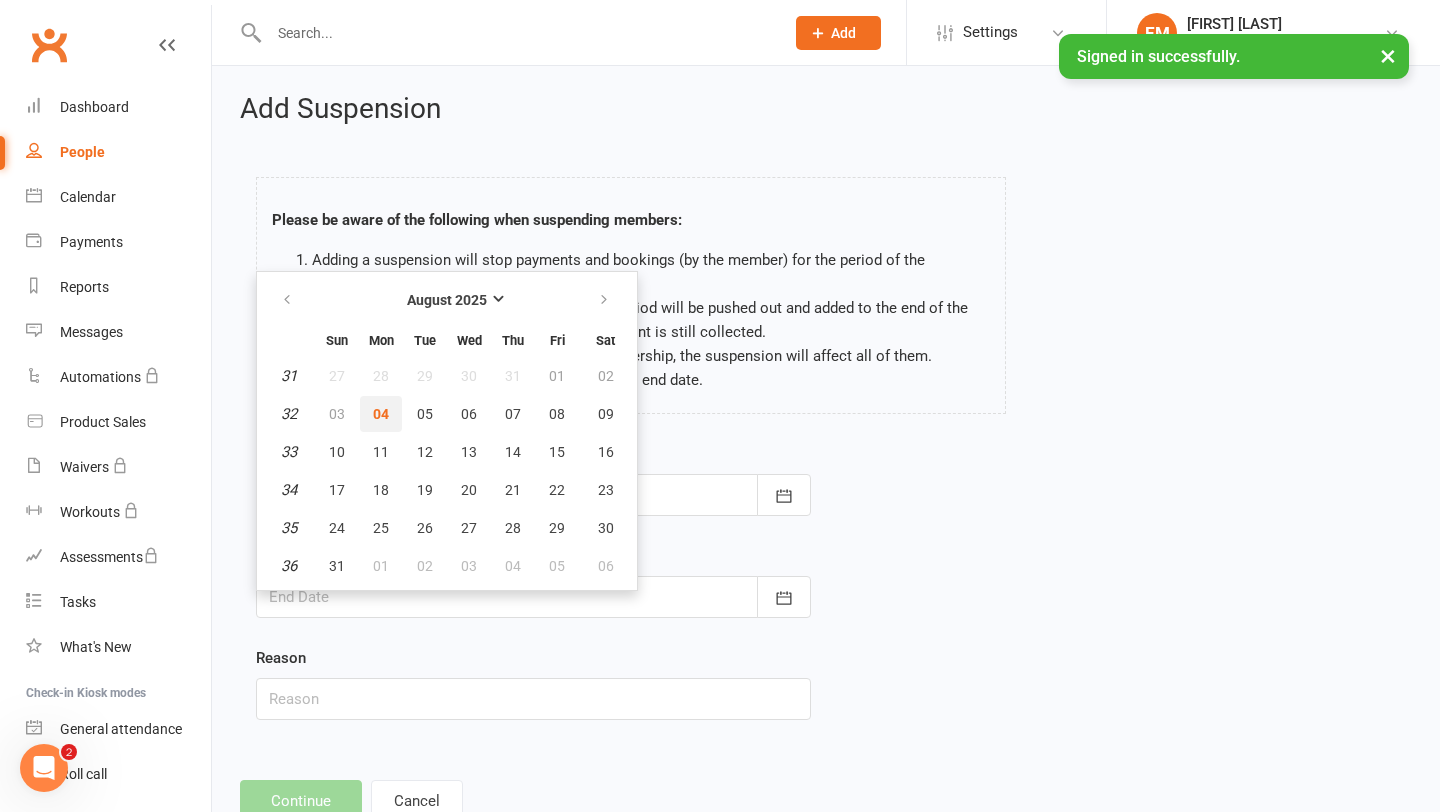 click on "04" at bounding box center (381, 414) 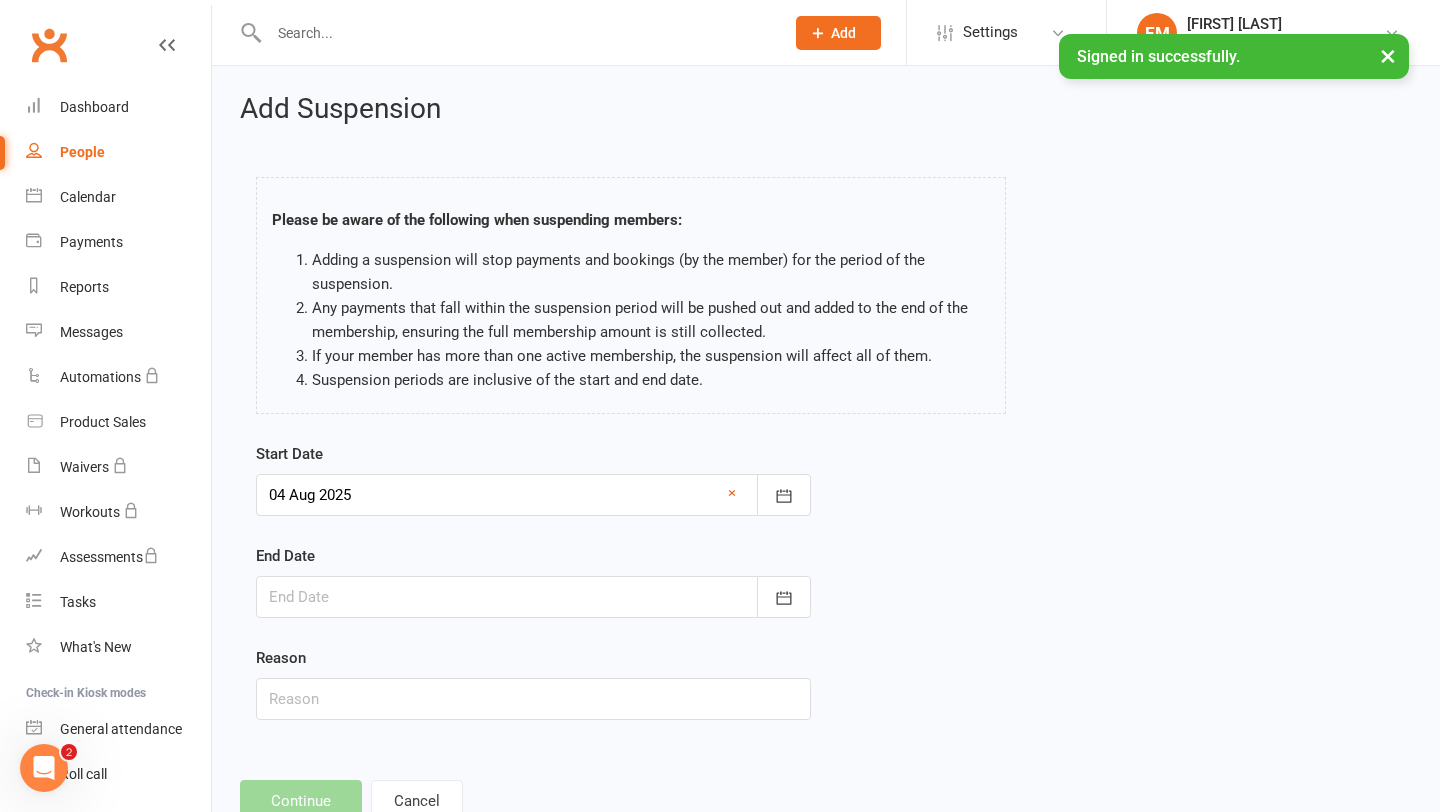 click at bounding box center [533, 597] 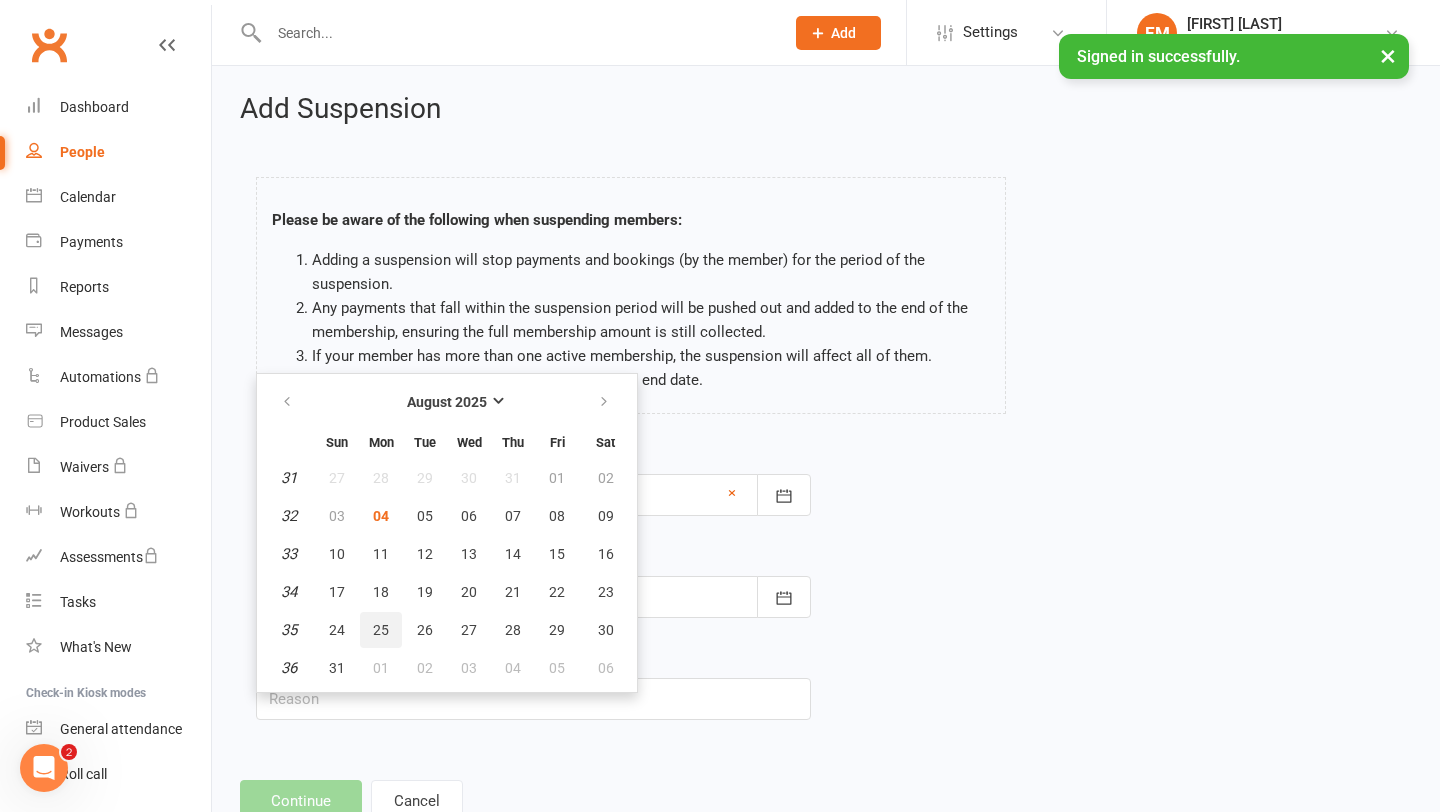 click on "25" at bounding box center (381, 630) 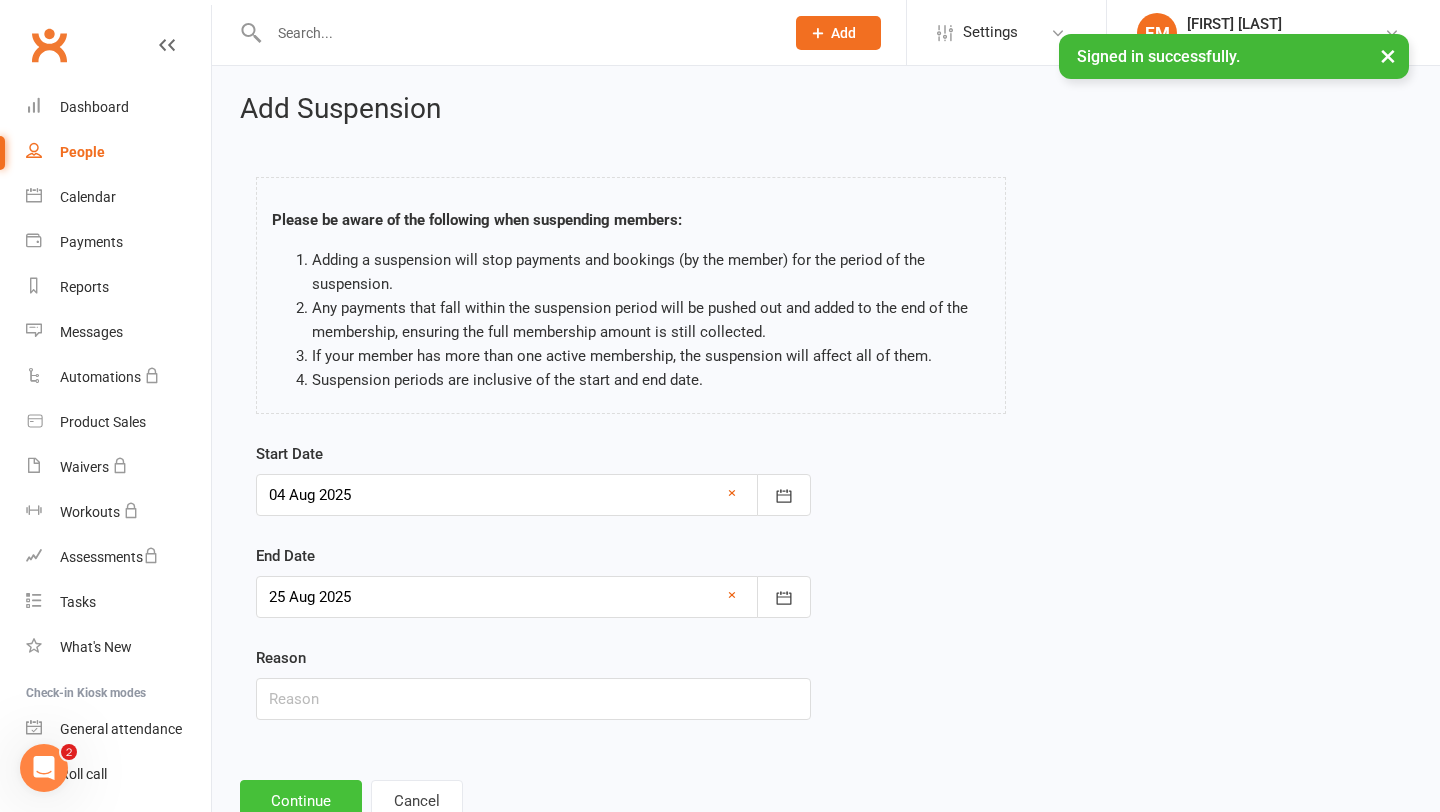 click on "Continue" at bounding box center (301, 801) 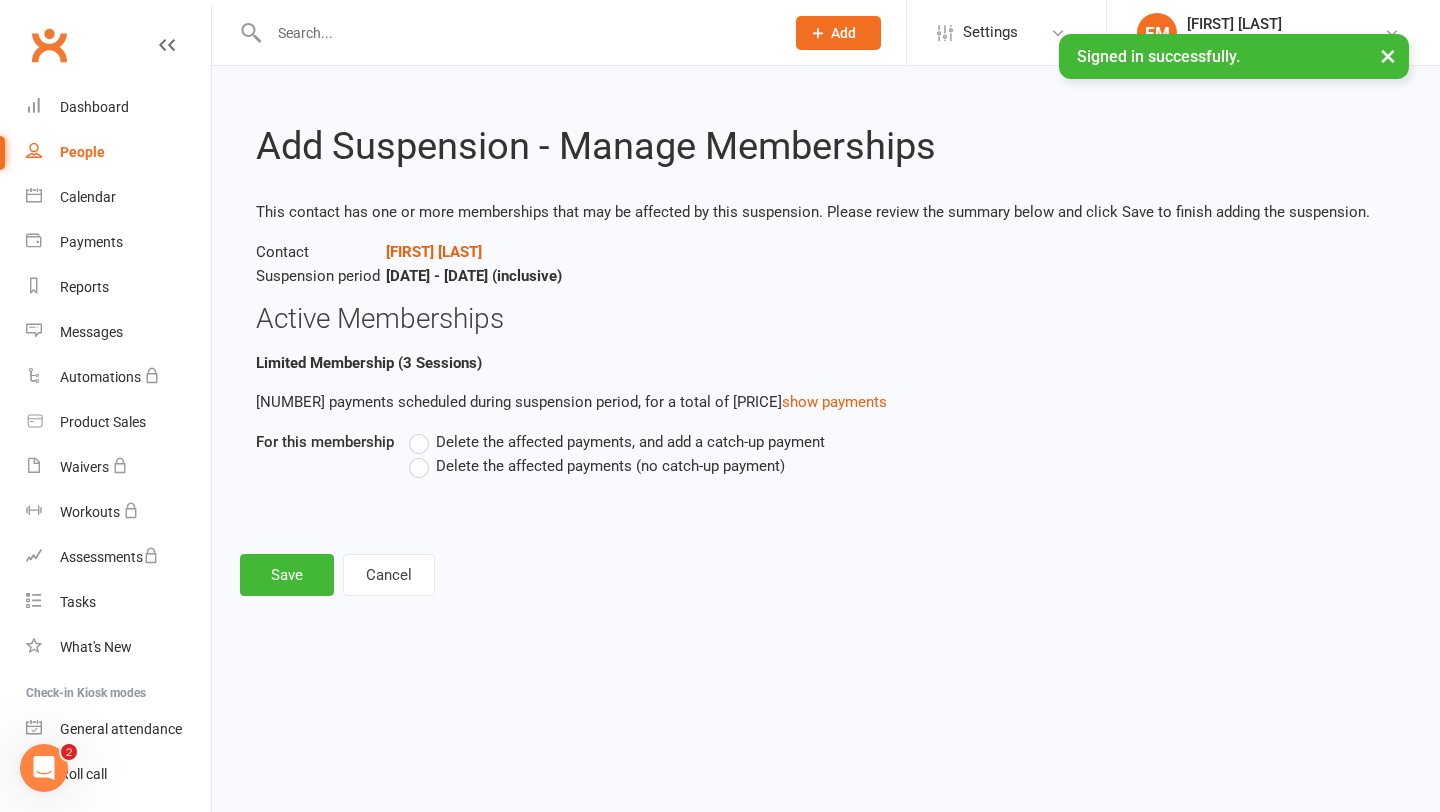 click on "Delete the affected payments (no catch-up payment)" at bounding box center (610, 464) 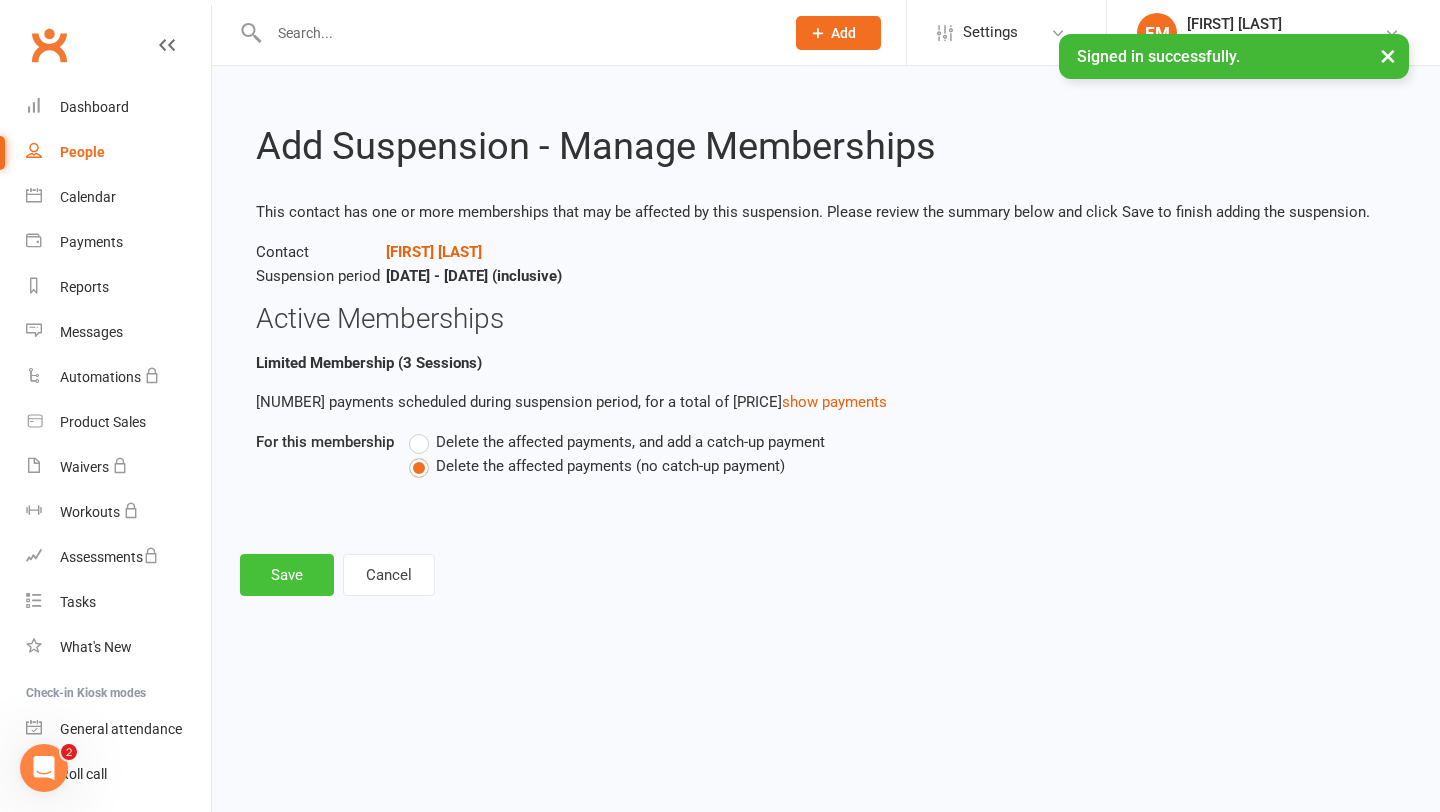 click on "Save" at bounding box center (287, 575) 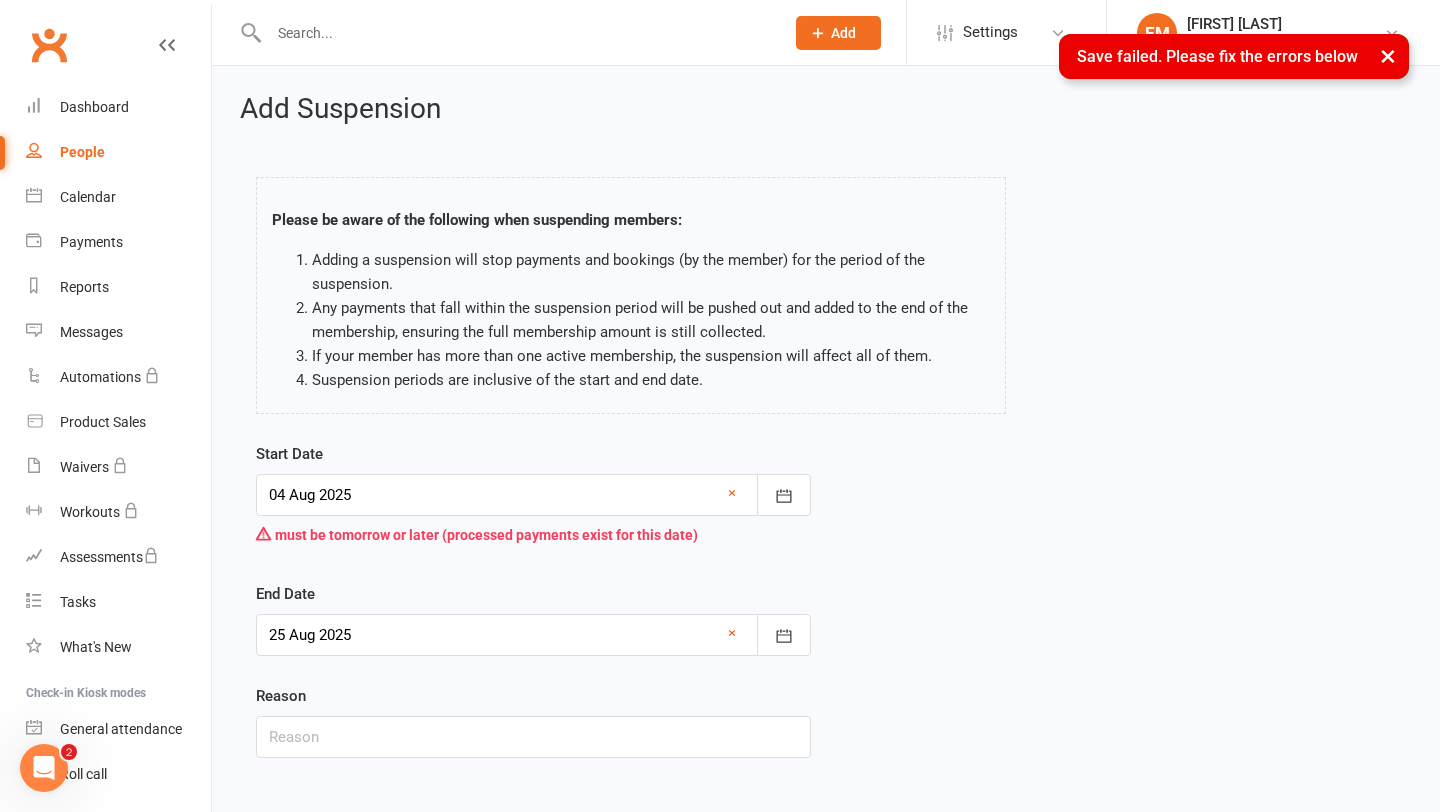 click at bounding box center (533, 495) 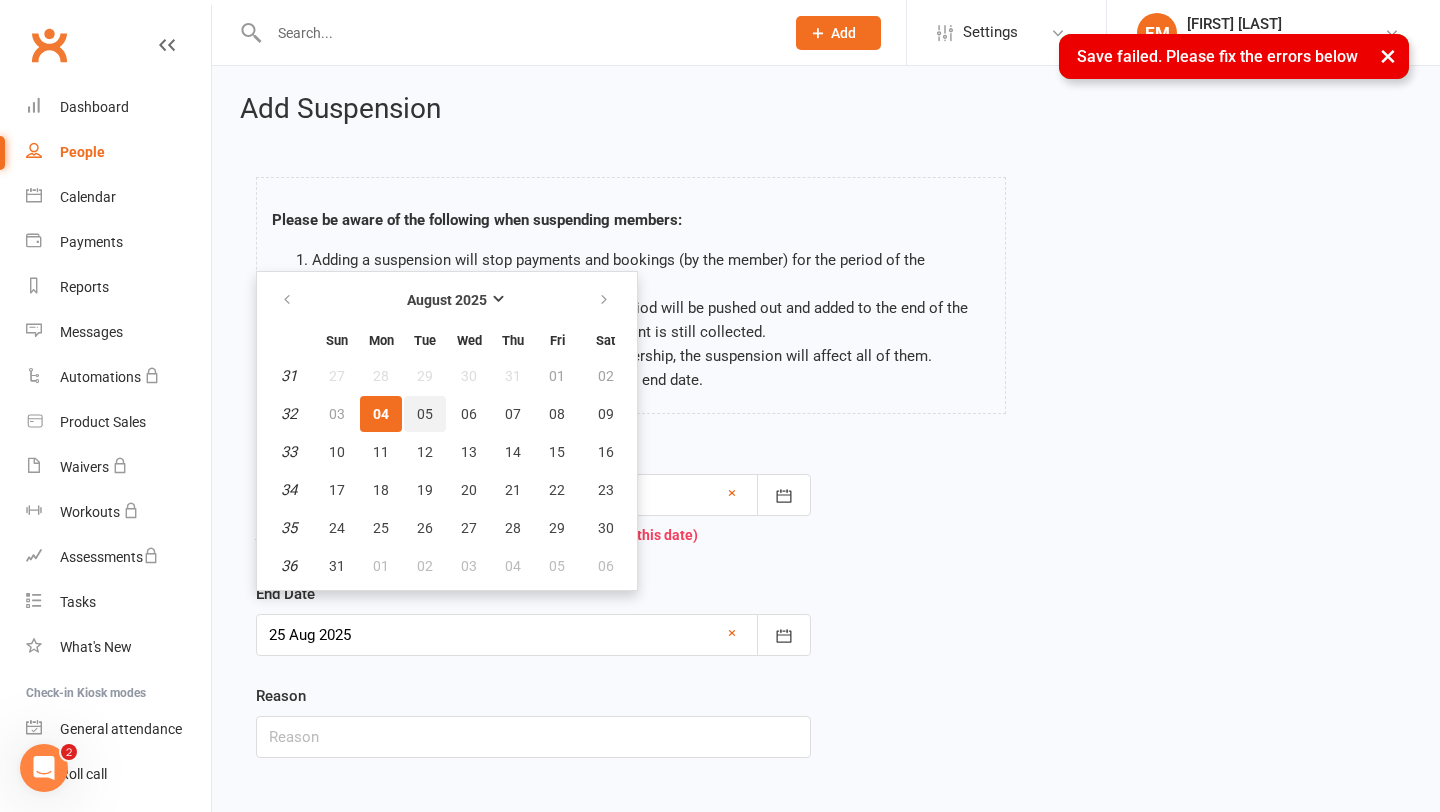 click on "05" at bounding box center (425, 414) 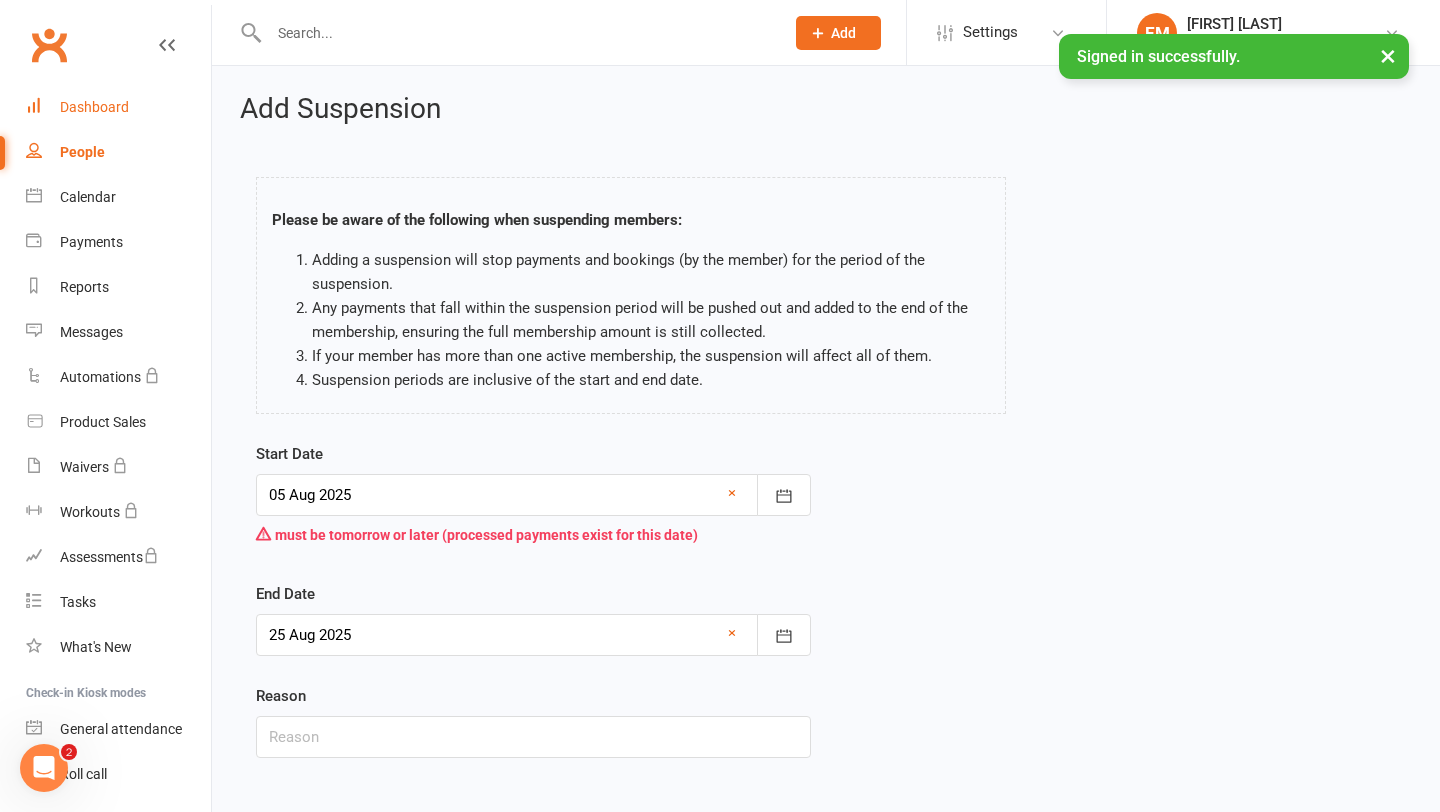 click on "Dashboard" at bounding box center (118, 107) 